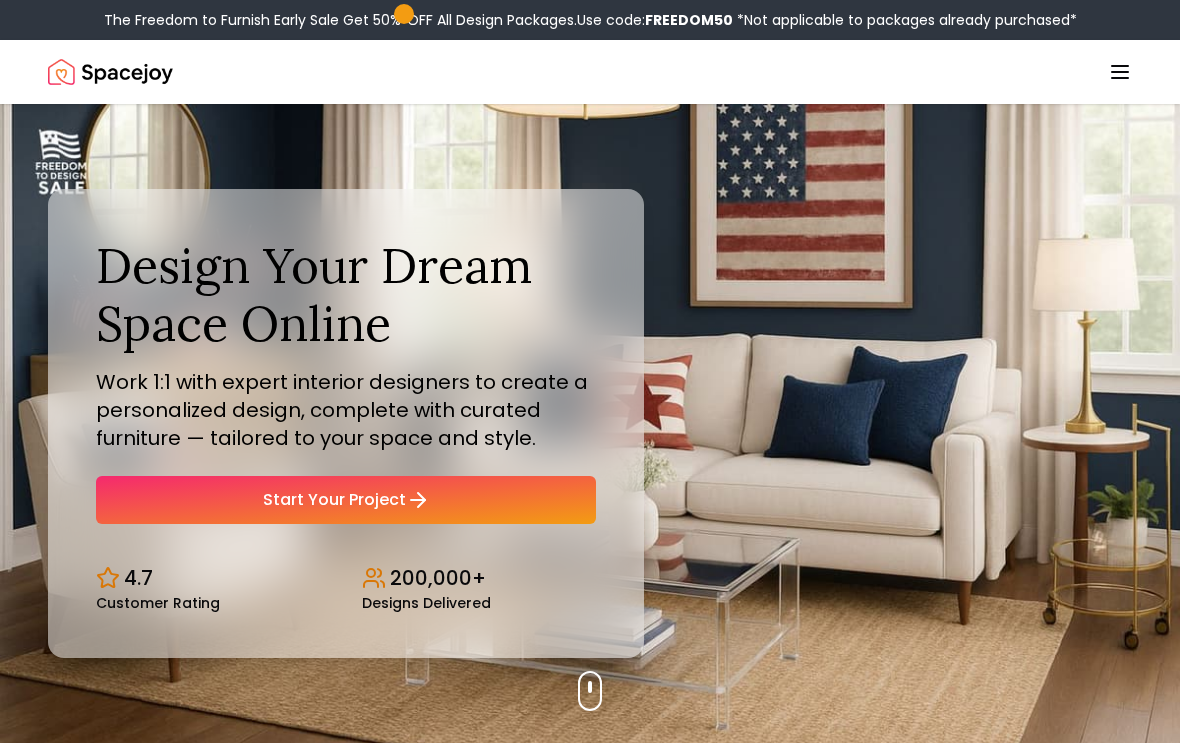 scroll, scrollTop: 0, scrollLeft: 0, axis: both 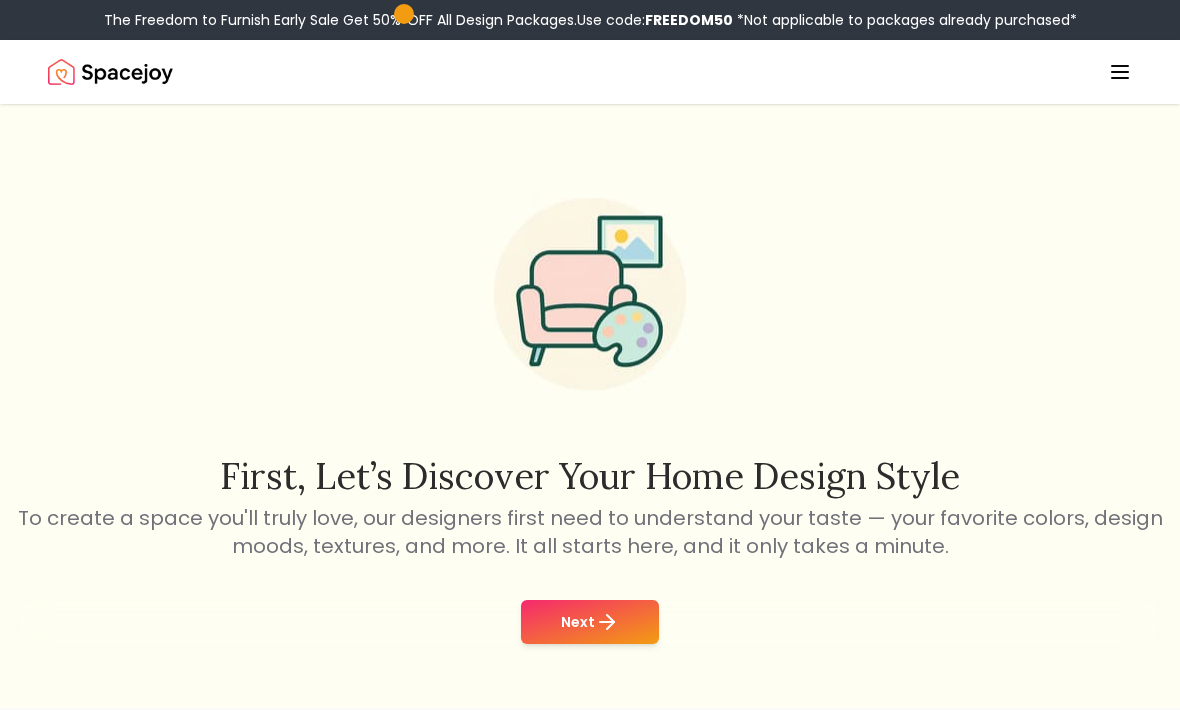 click on "Next" at bounding box center [590, 622] 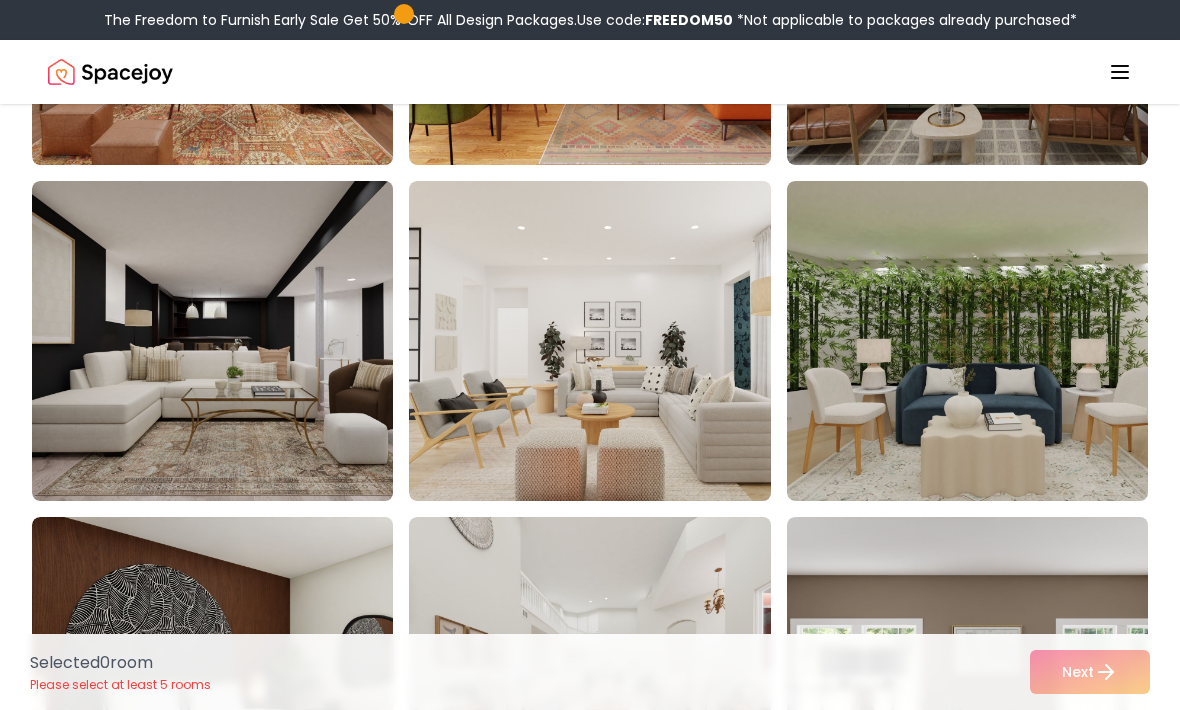 scroll, scrollTop: 1469, scrollLeft: 0, axis: vertical 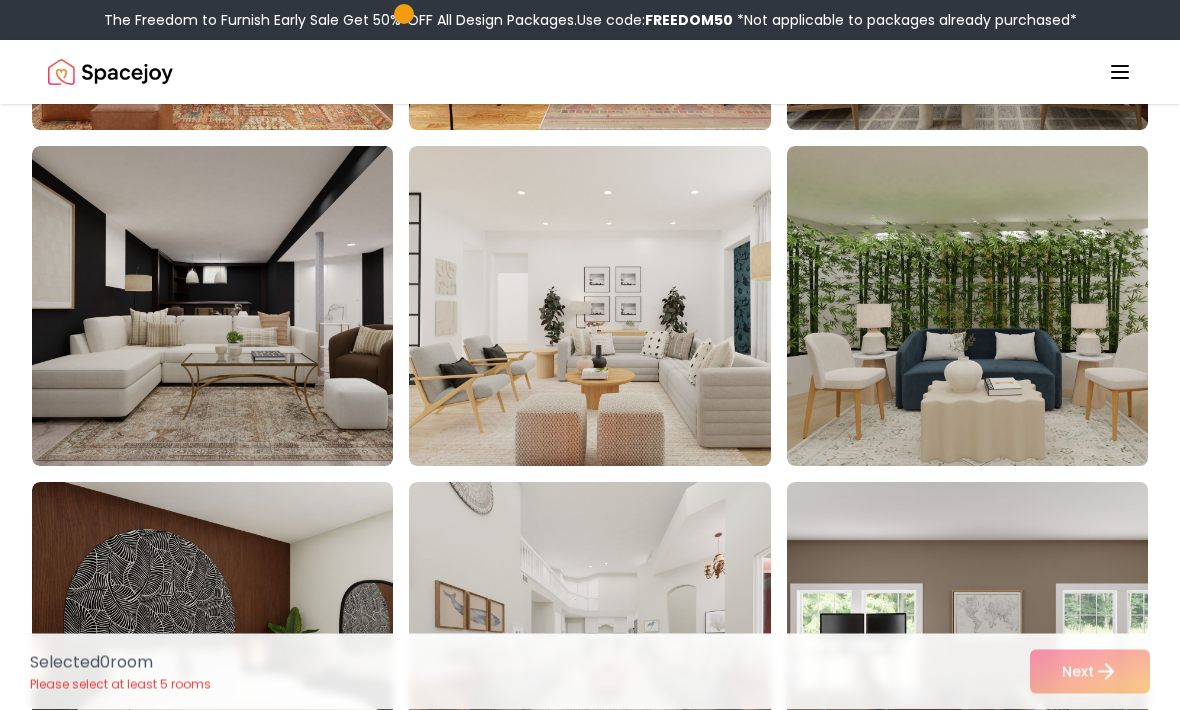 click on "Selected  0  room Please select at least 5 rooms Next" at bounding box center [590, 672] 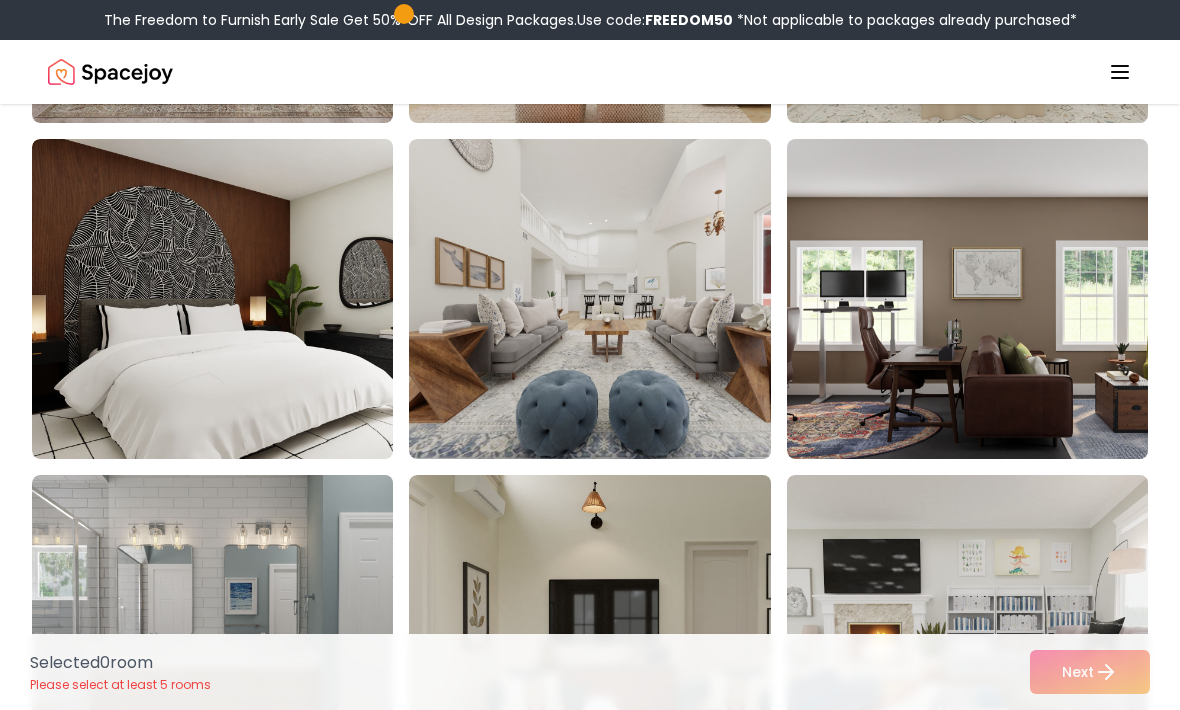 scroll, scrollTop: 1810, scrollLeft: 0, axis: vertical 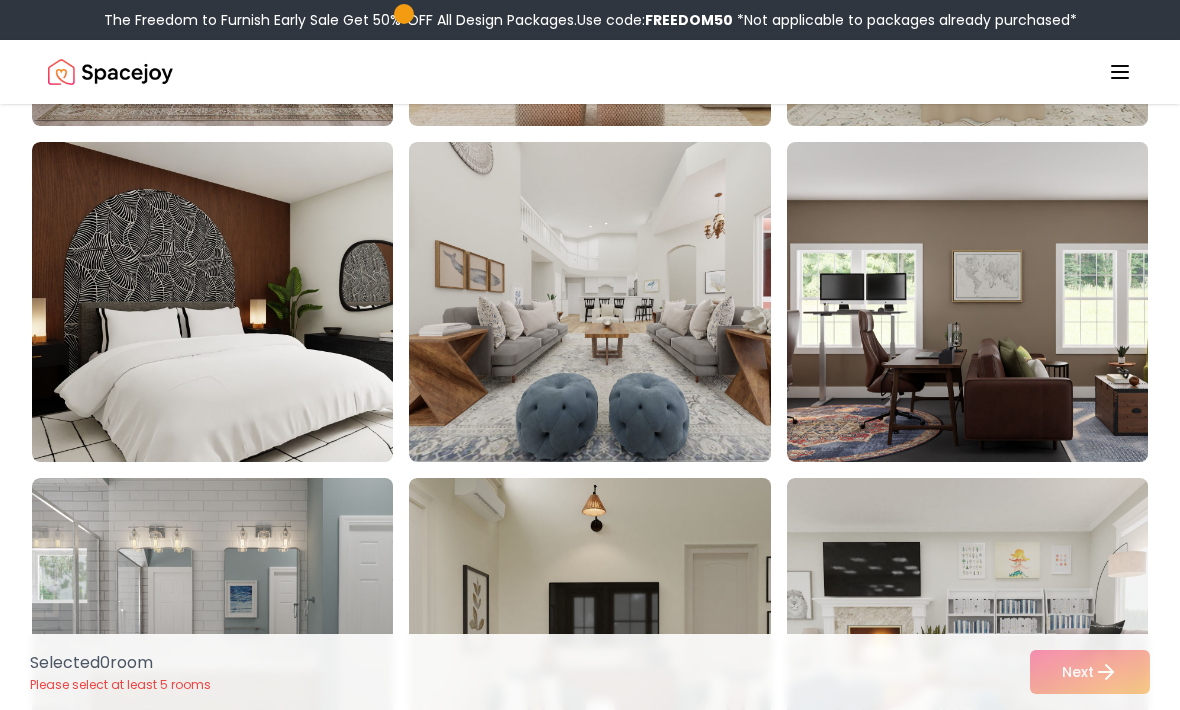 click at bounding box center [609, 302] 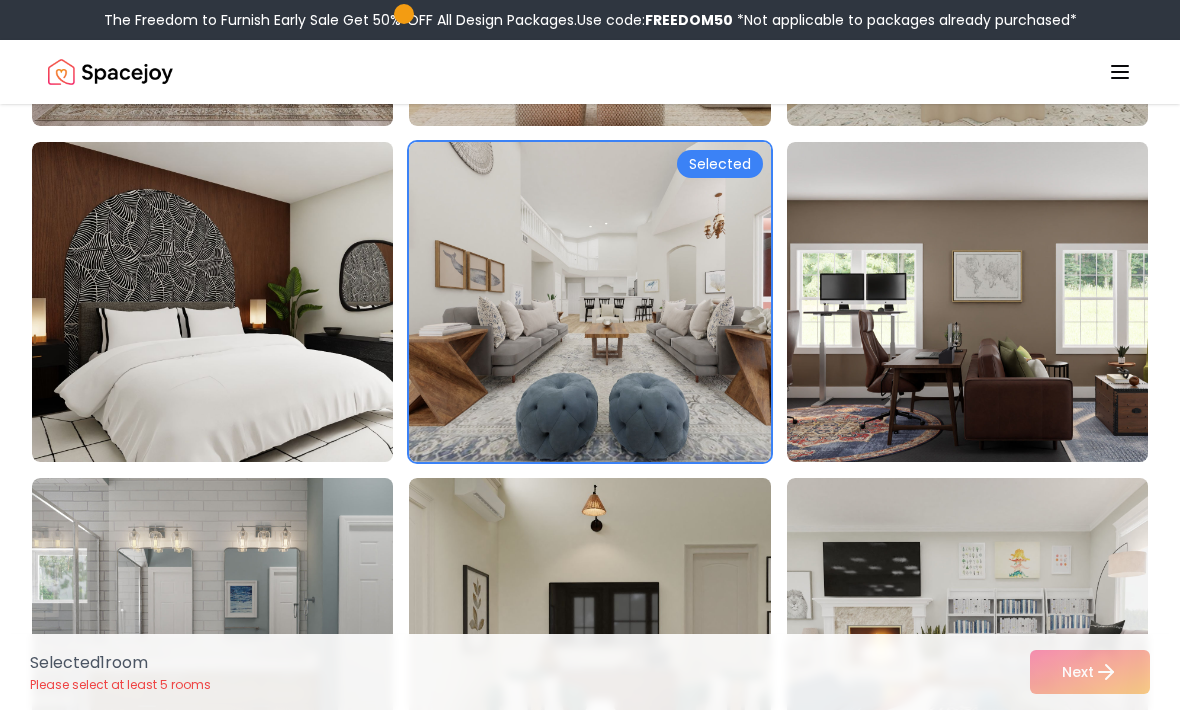 click on "Selected  1  room Please select at least 5 rooms Next" at bounding box center [590, 672] 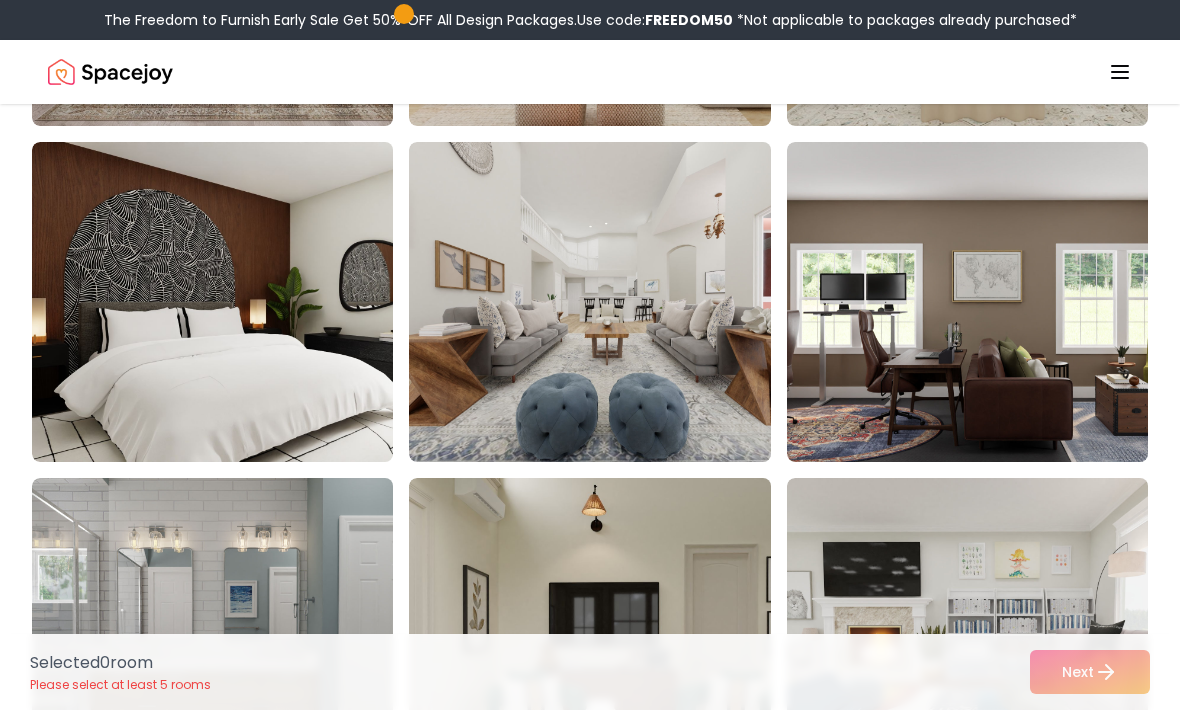 click on "Selected  0  room Please select at least 5 rooms Next" at bounding box center [590, 672] 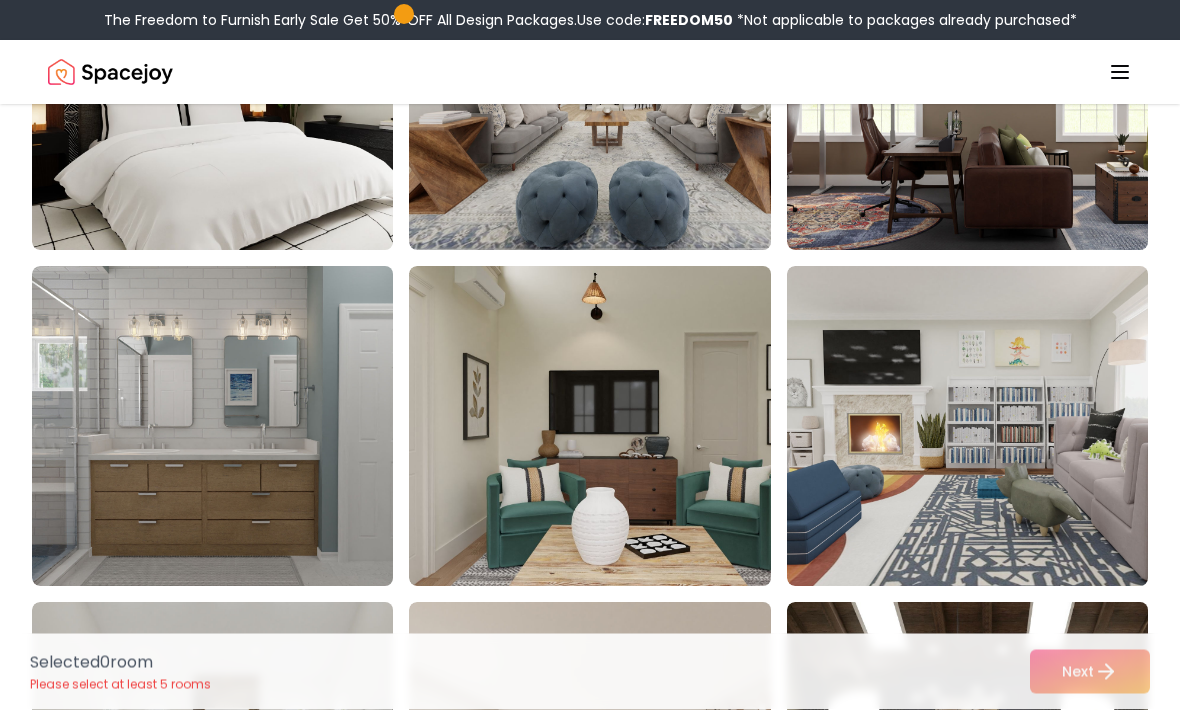 scroll, scrollTop: 2055, scrollLeft: 0, axis: vertical 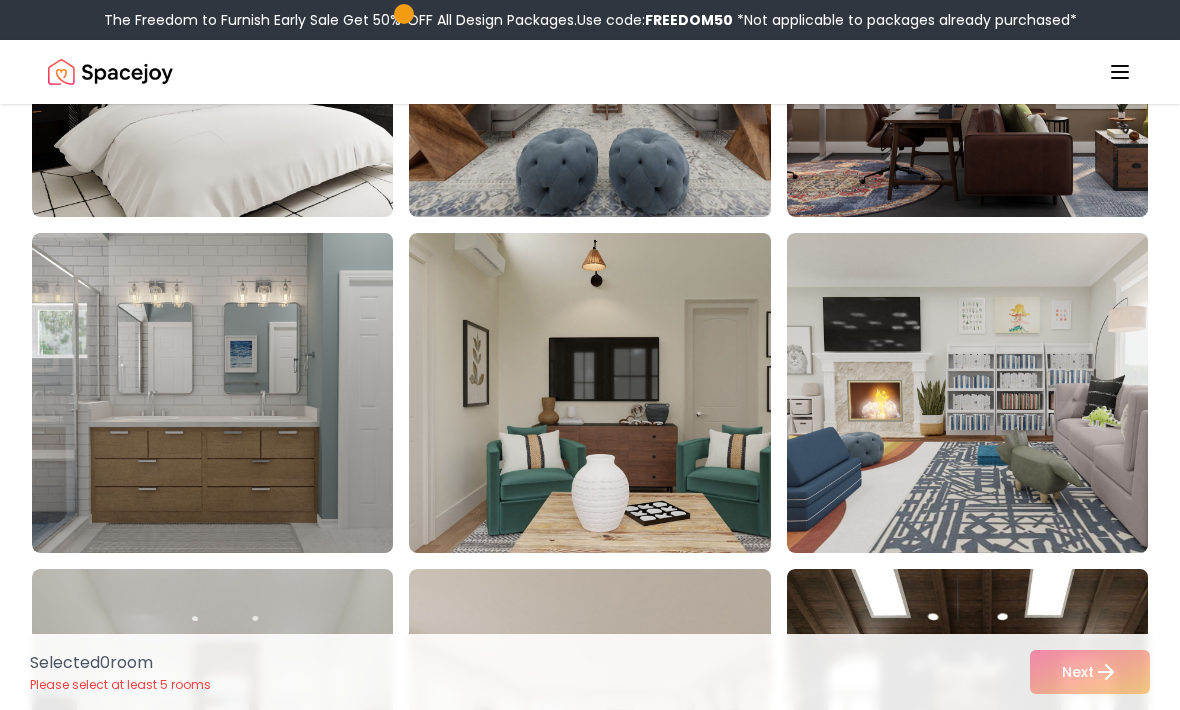 click at bounding box center (987, 393) 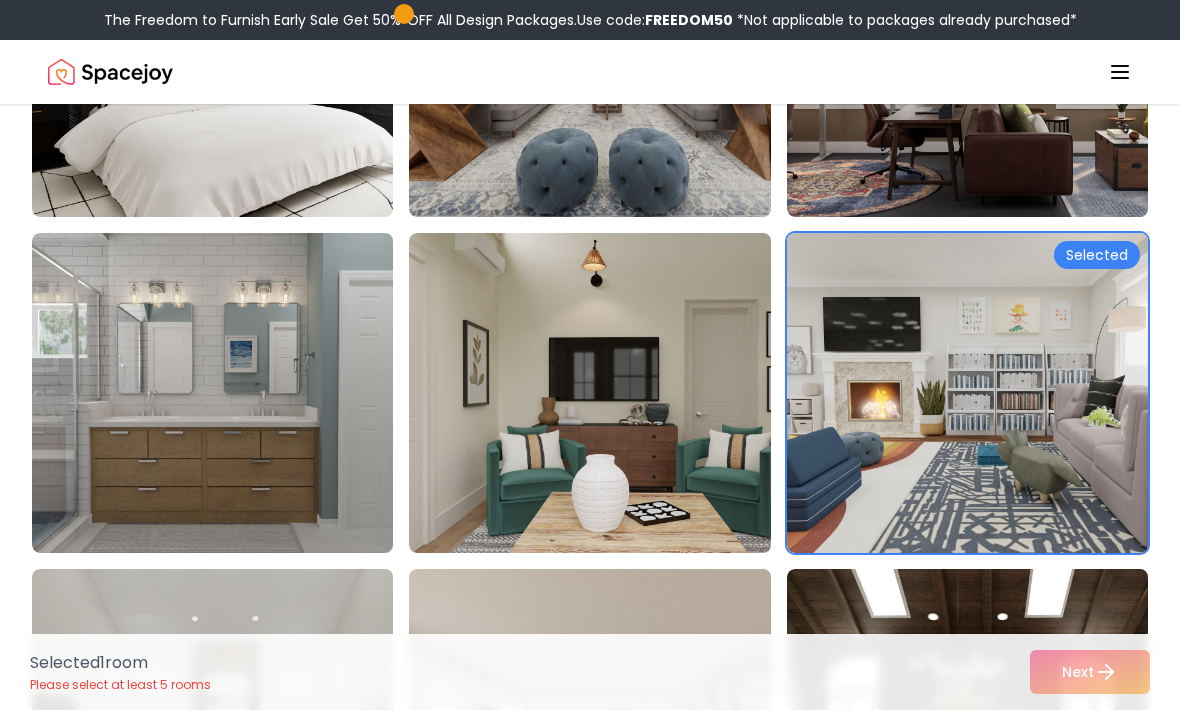 click at bounding box center [987, 393] 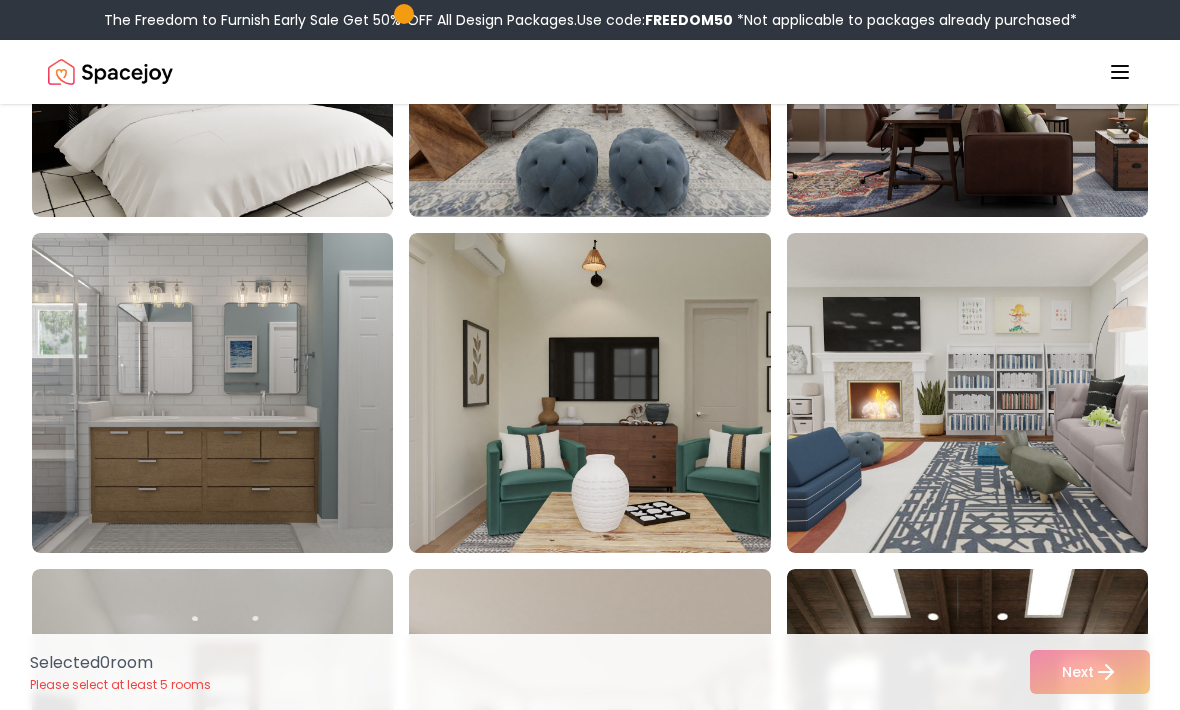 click at bounding box center [987, 393] 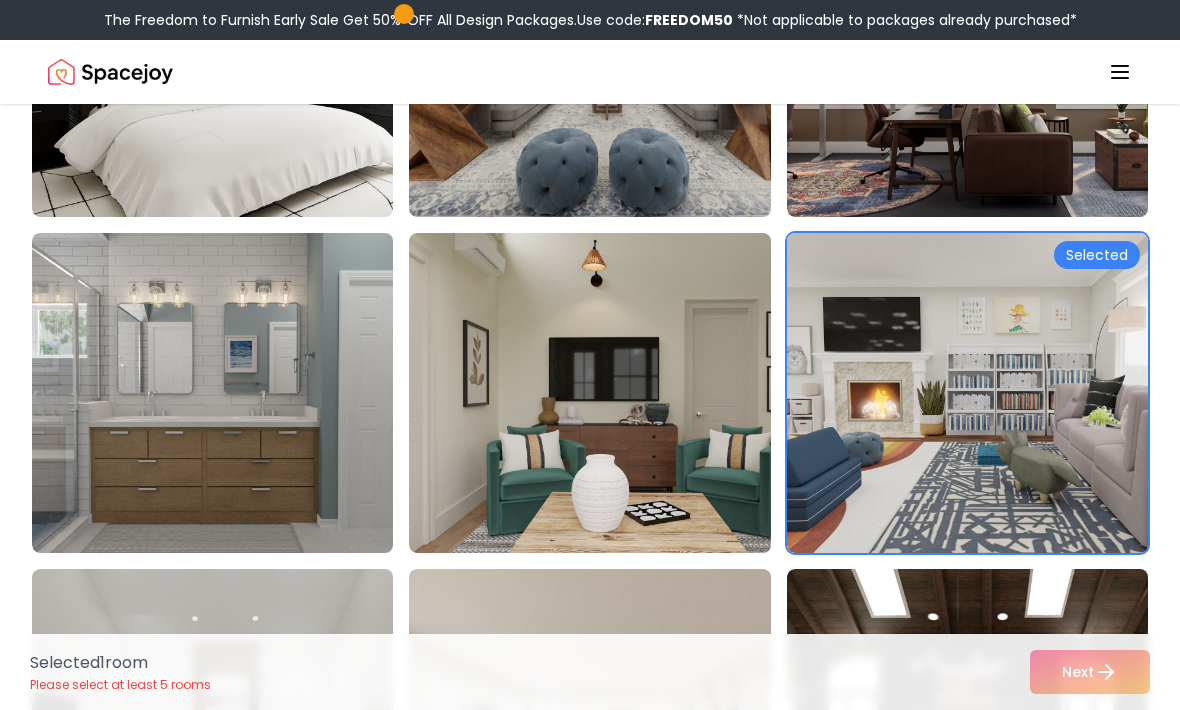 click at bounding box center (609, 393) 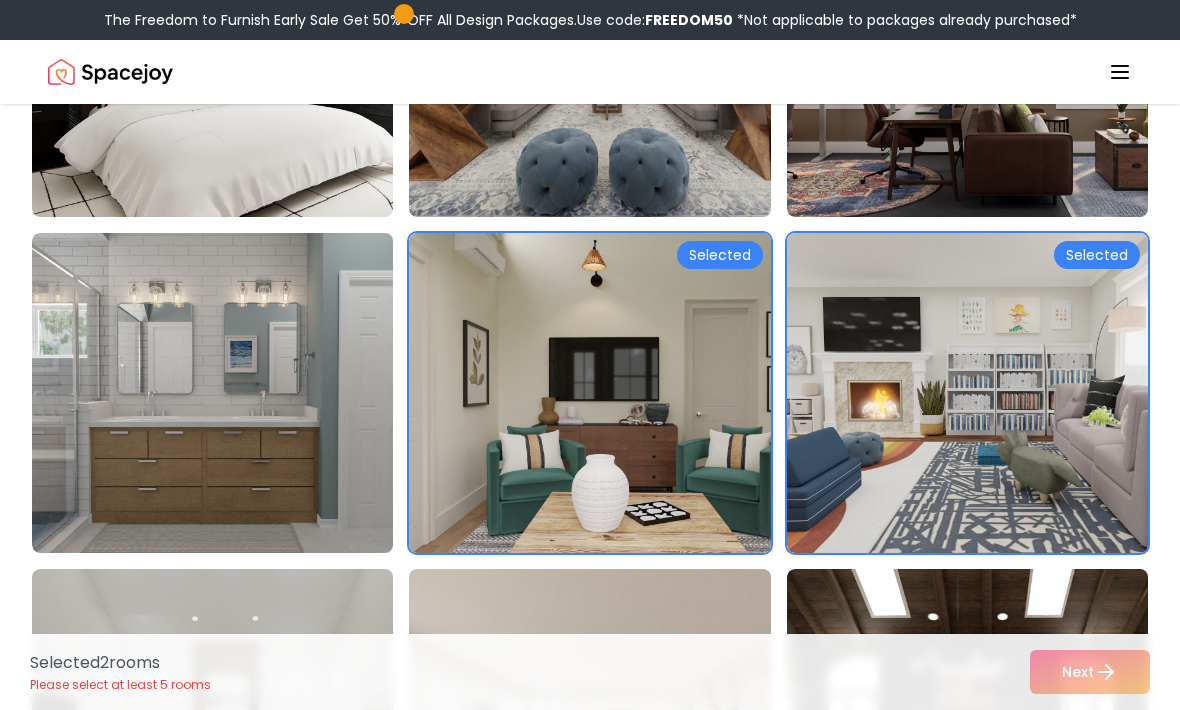 click at bounding box center [232, 393] 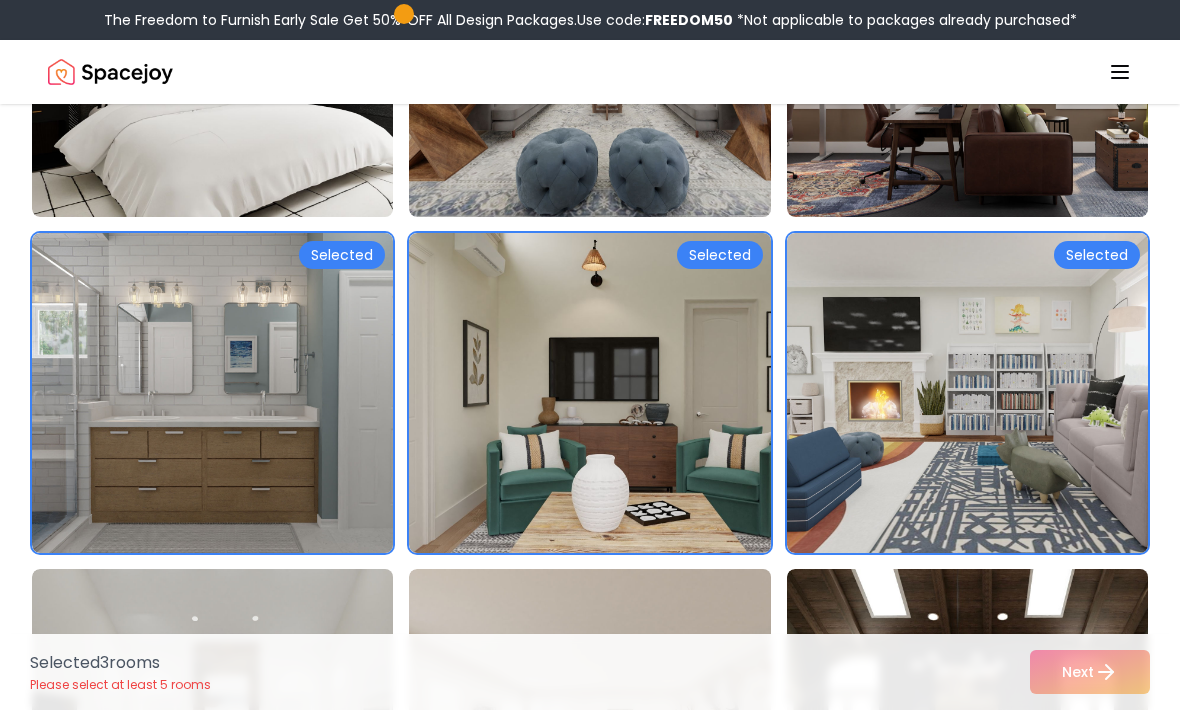 click at bounding box center [232, 57] 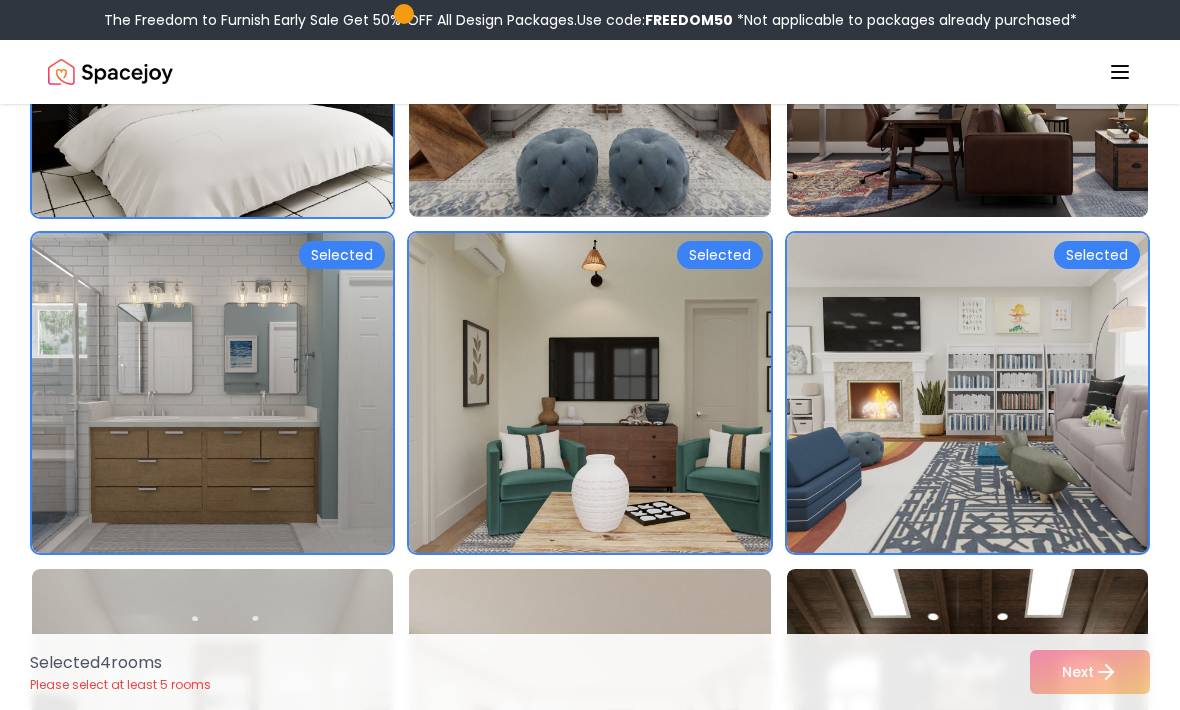 click at bounding box center [609, 57] 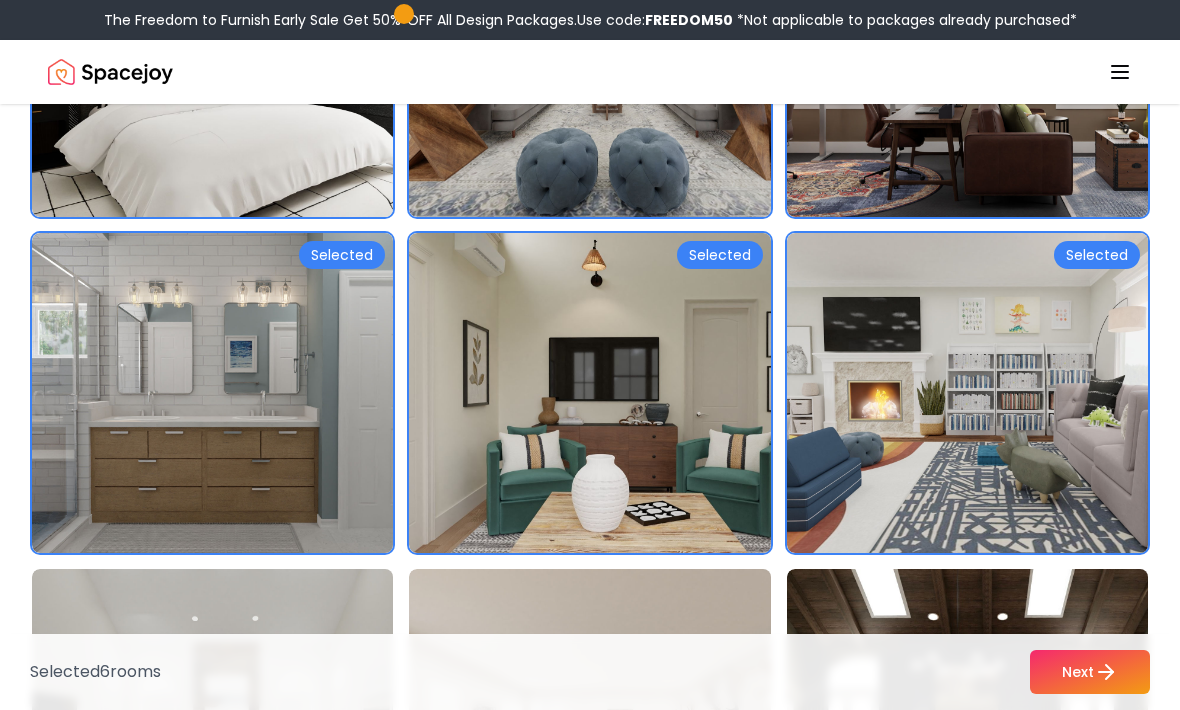 click at bounding box center (987, 393) 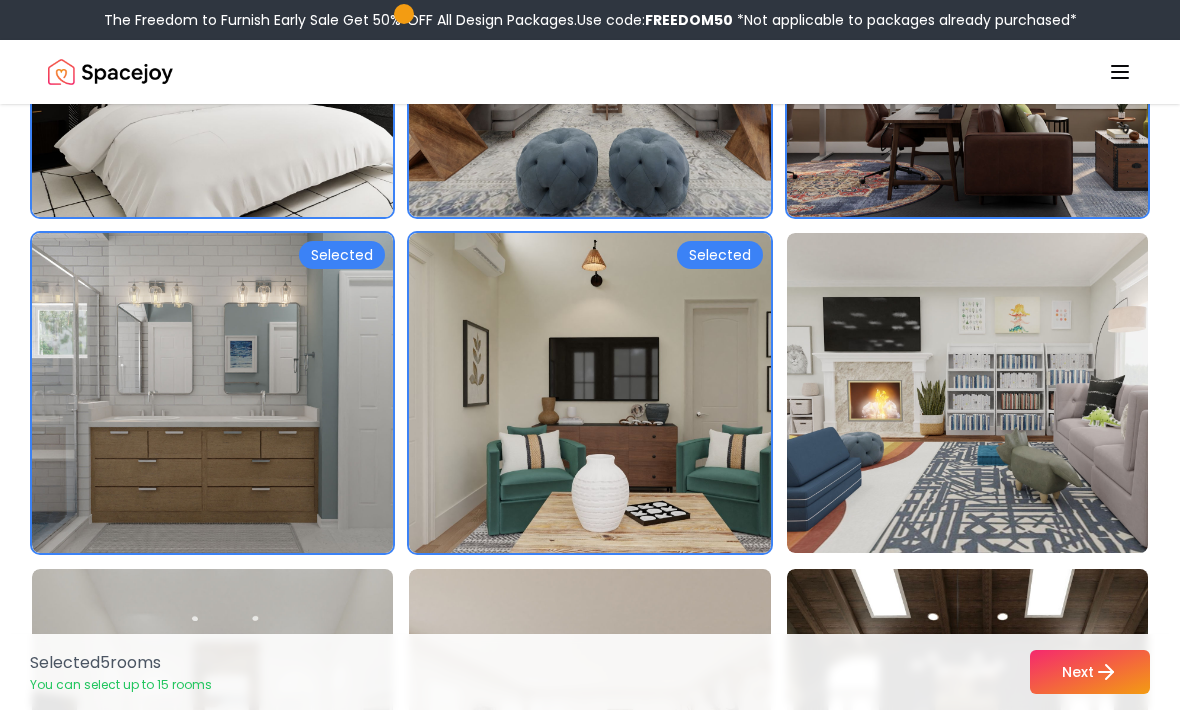 click at bounding box center (232, 393) 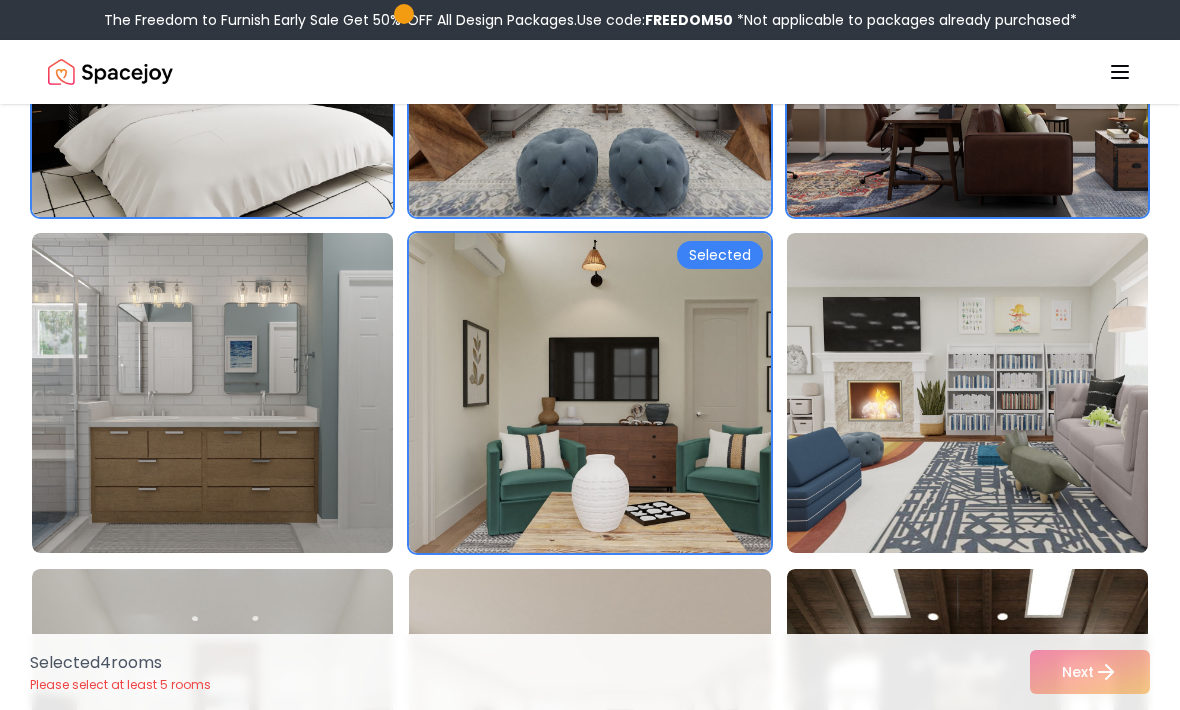 click at bounding box center [609, 393] 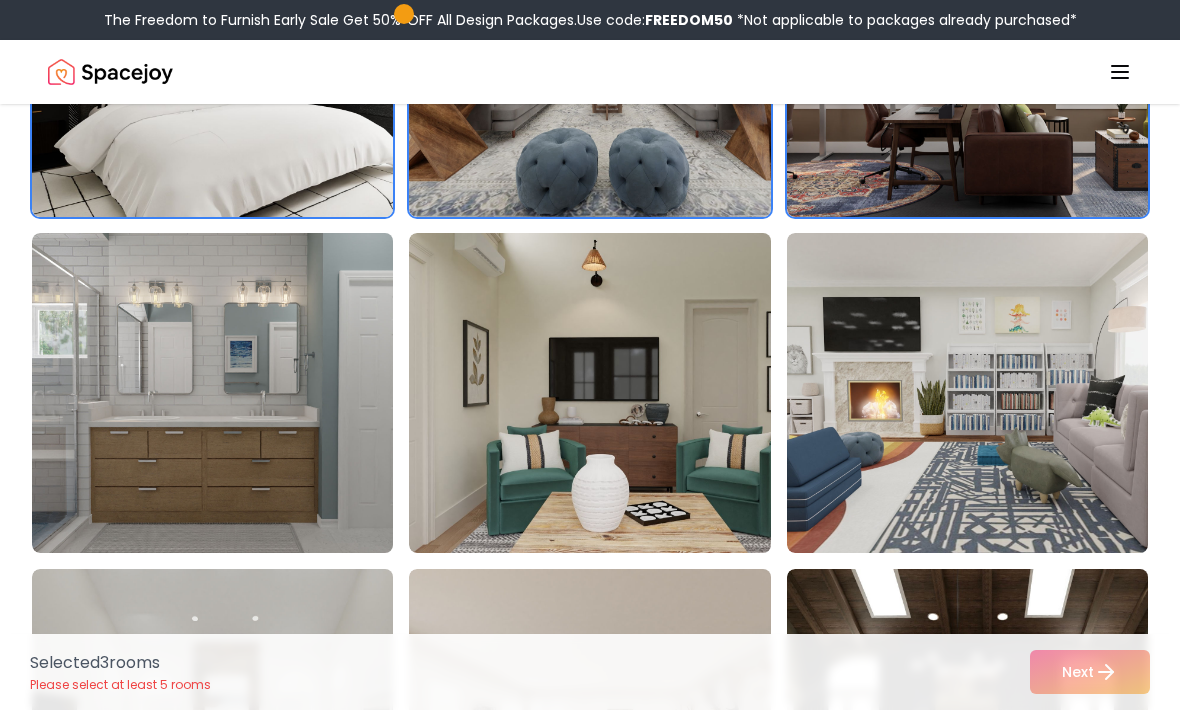 click at bounding box center [232, 57] 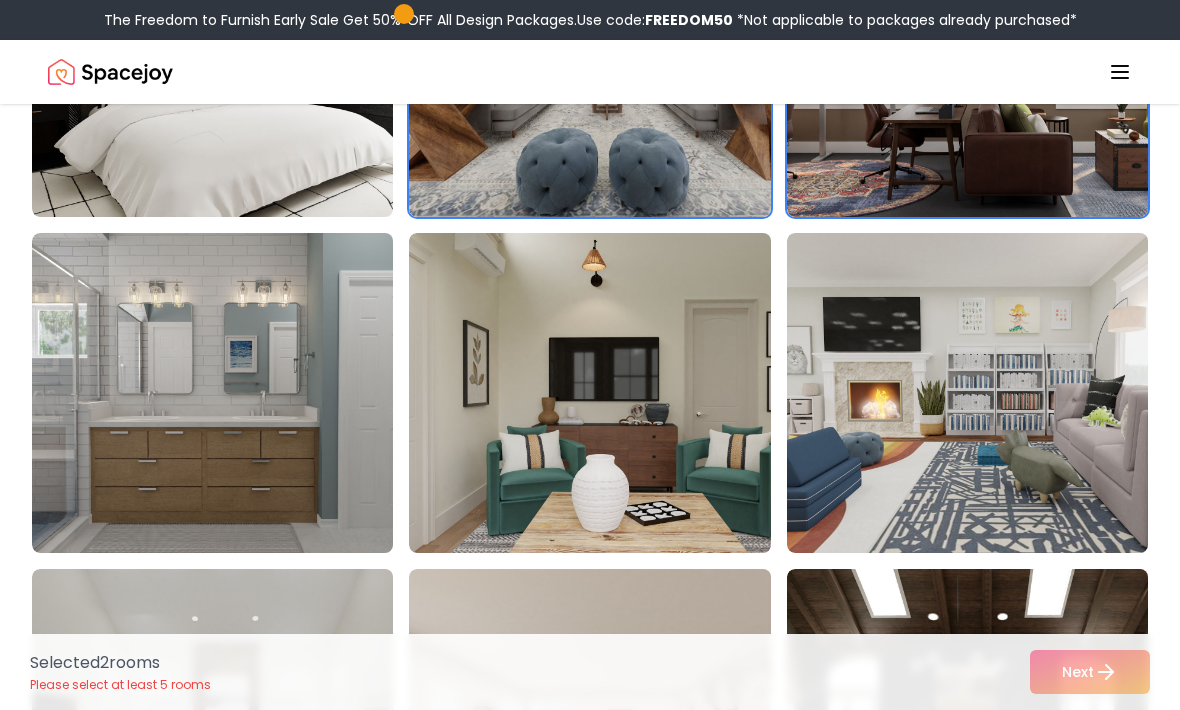 click at bounding box center [987, 57] 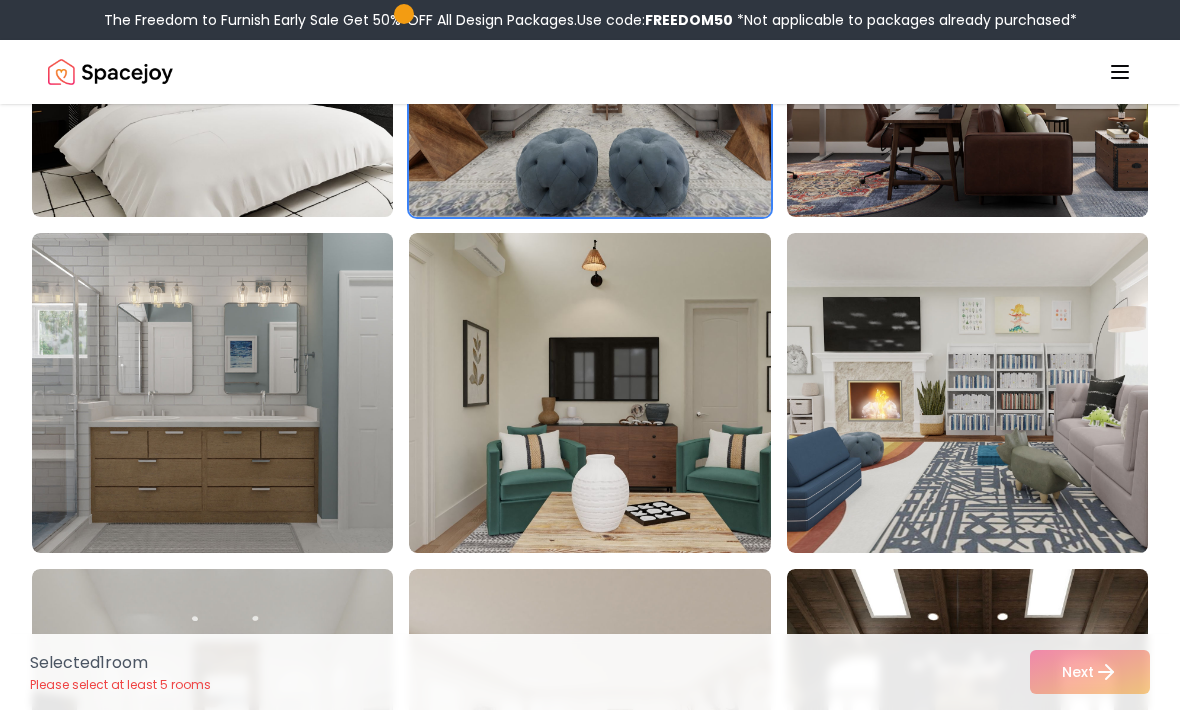 click at bounding box center (609, 57) 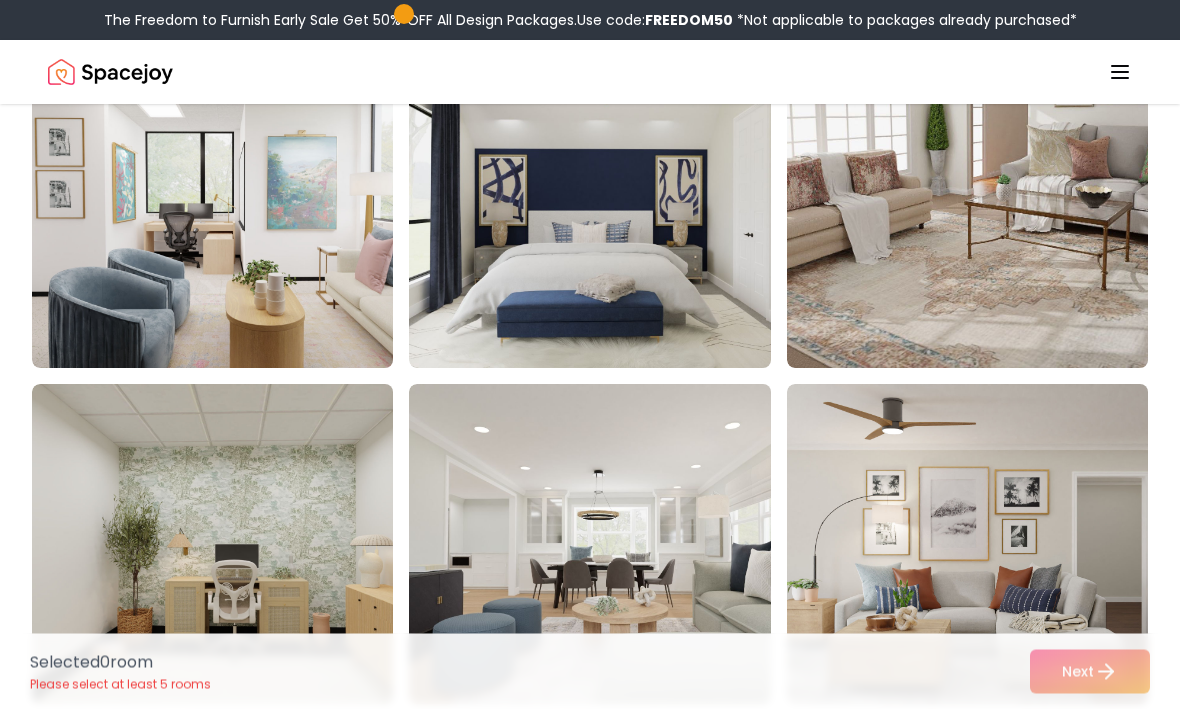 scroll, scrollTop: 224, scrollLeft: 0, axis: vertical 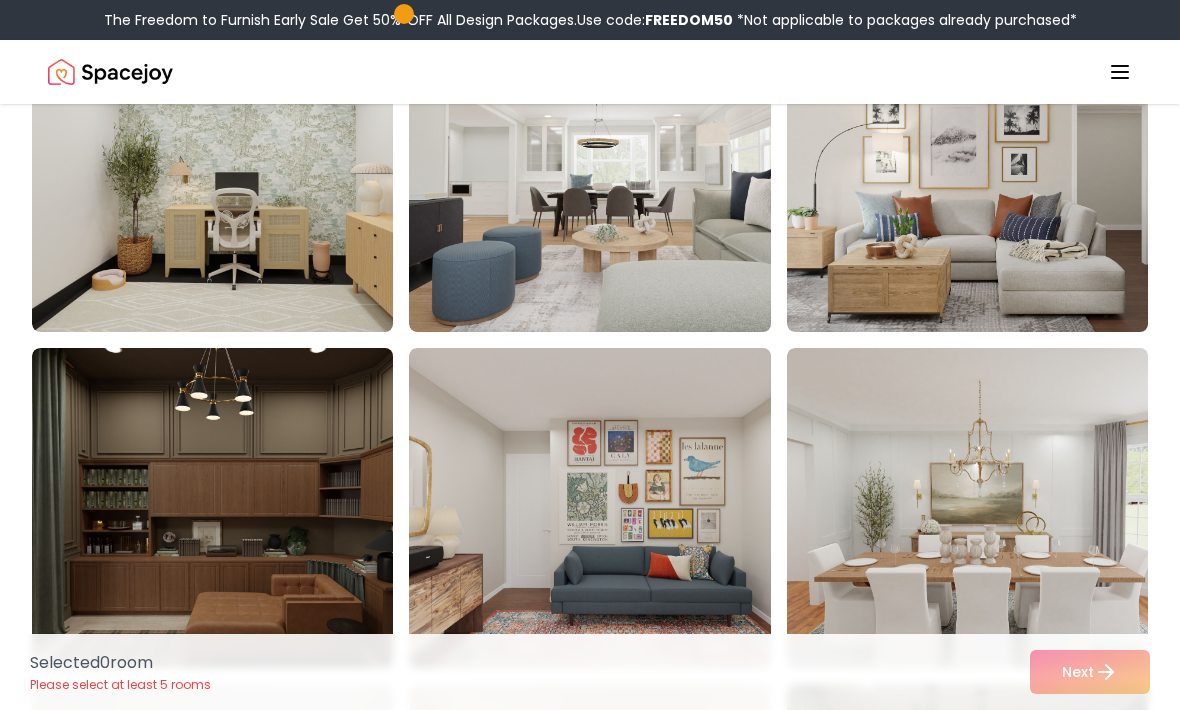 click at bounding box center [609, 172] 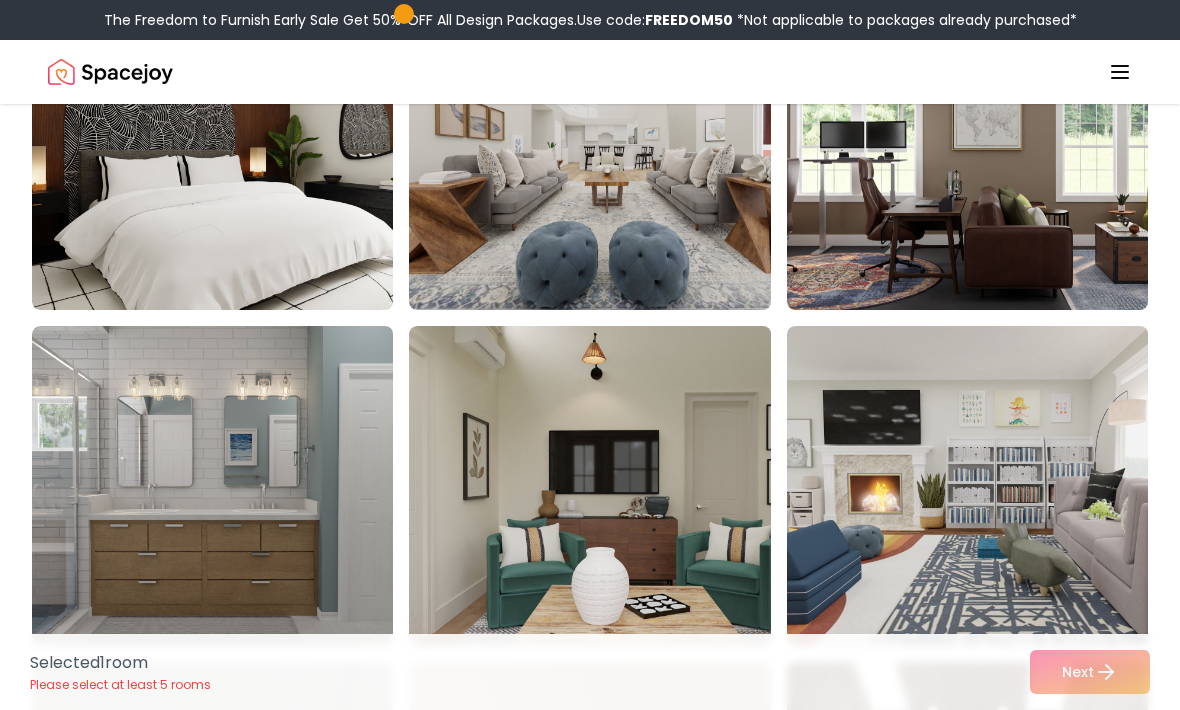 click at bounding box center [609, 150] 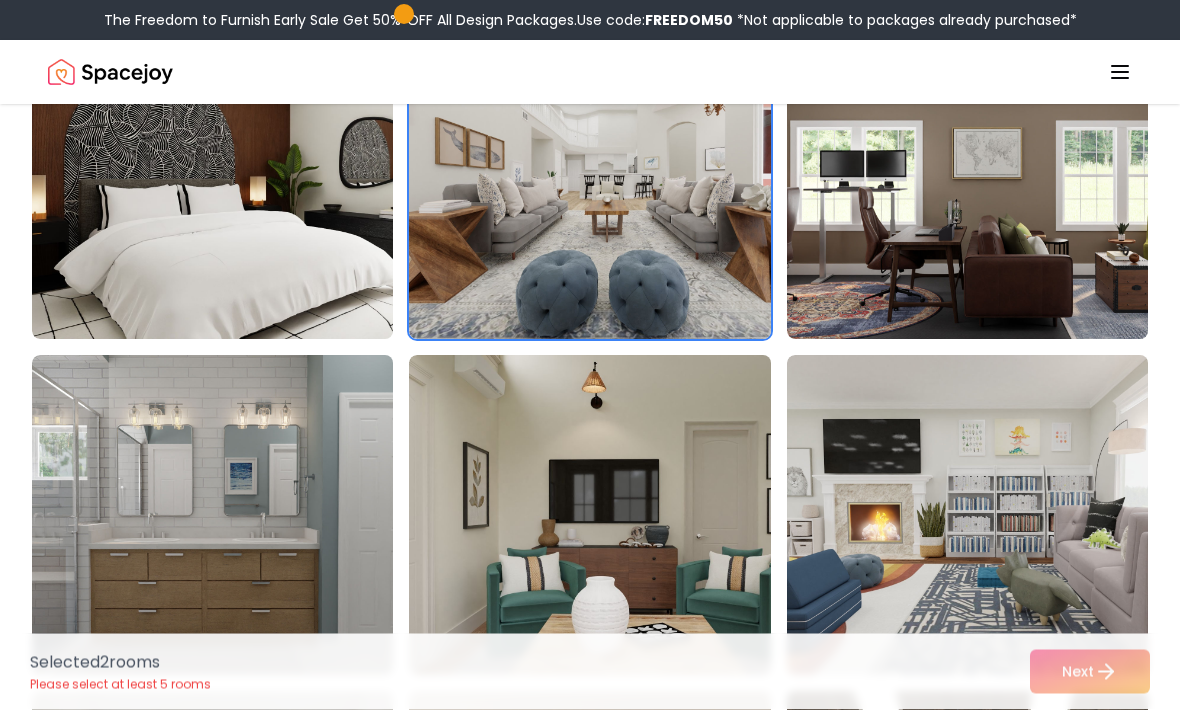 scroll, scrollTop: 1933, scrollLeft: 0, axis: vertical 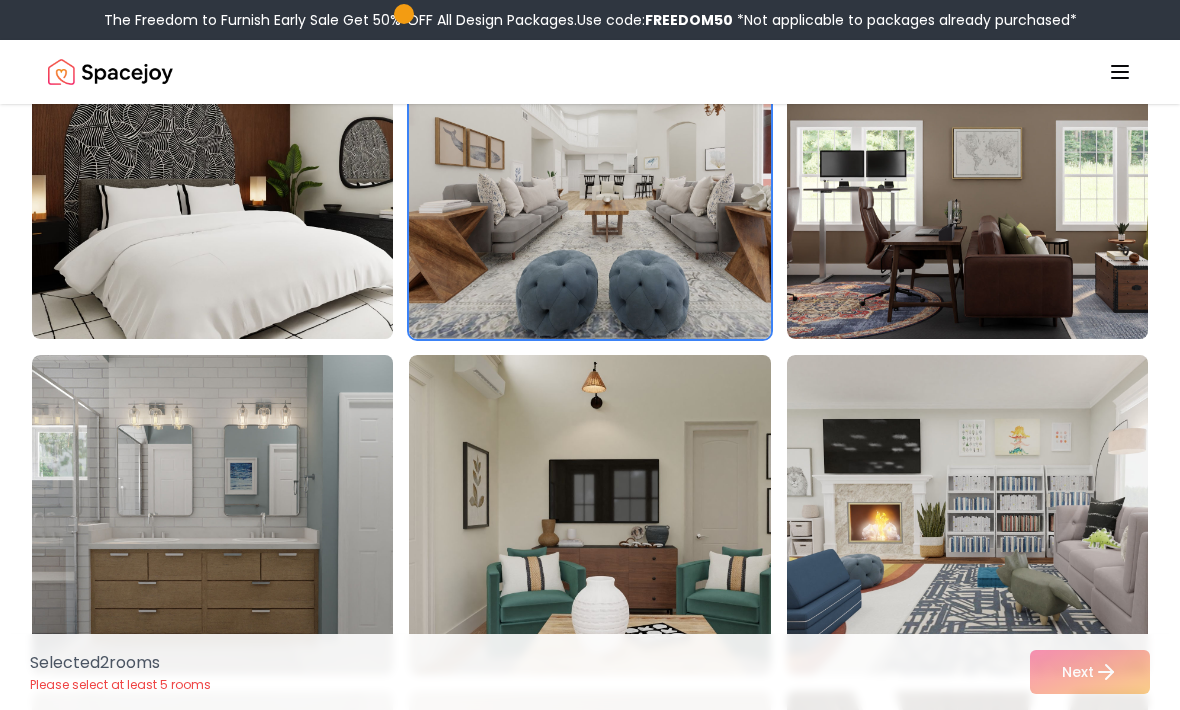 click at bounding box center [232, 179] 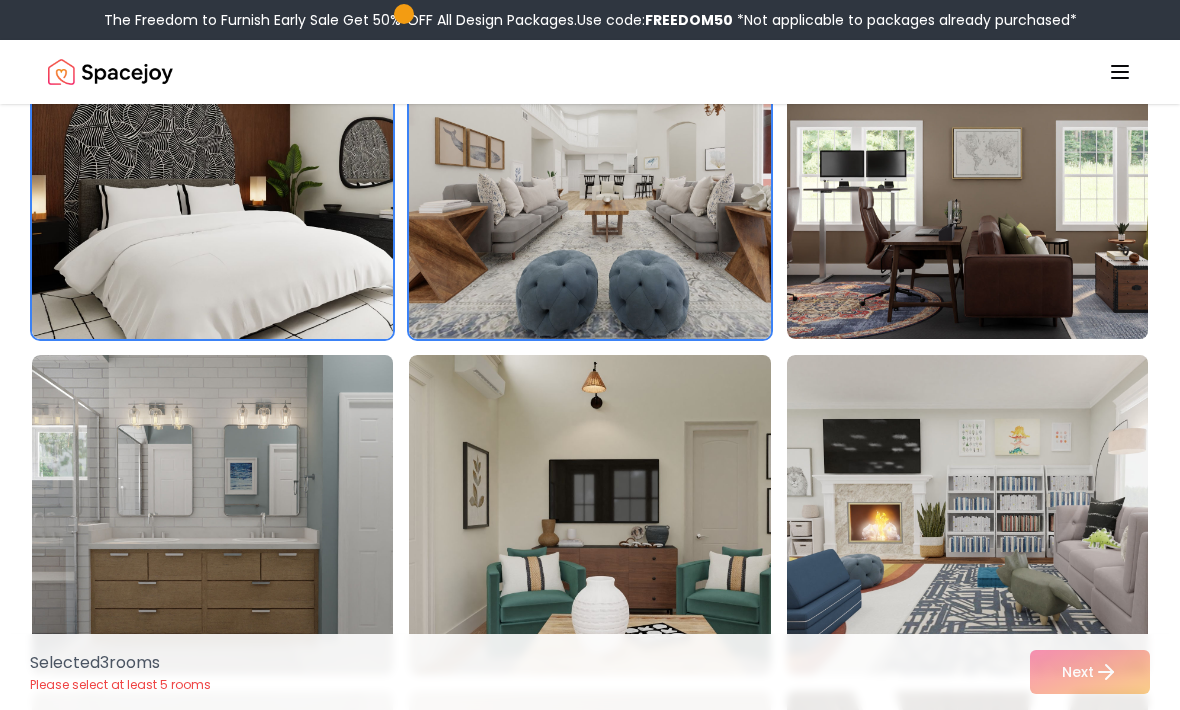 click at bounding box center (232, 515) 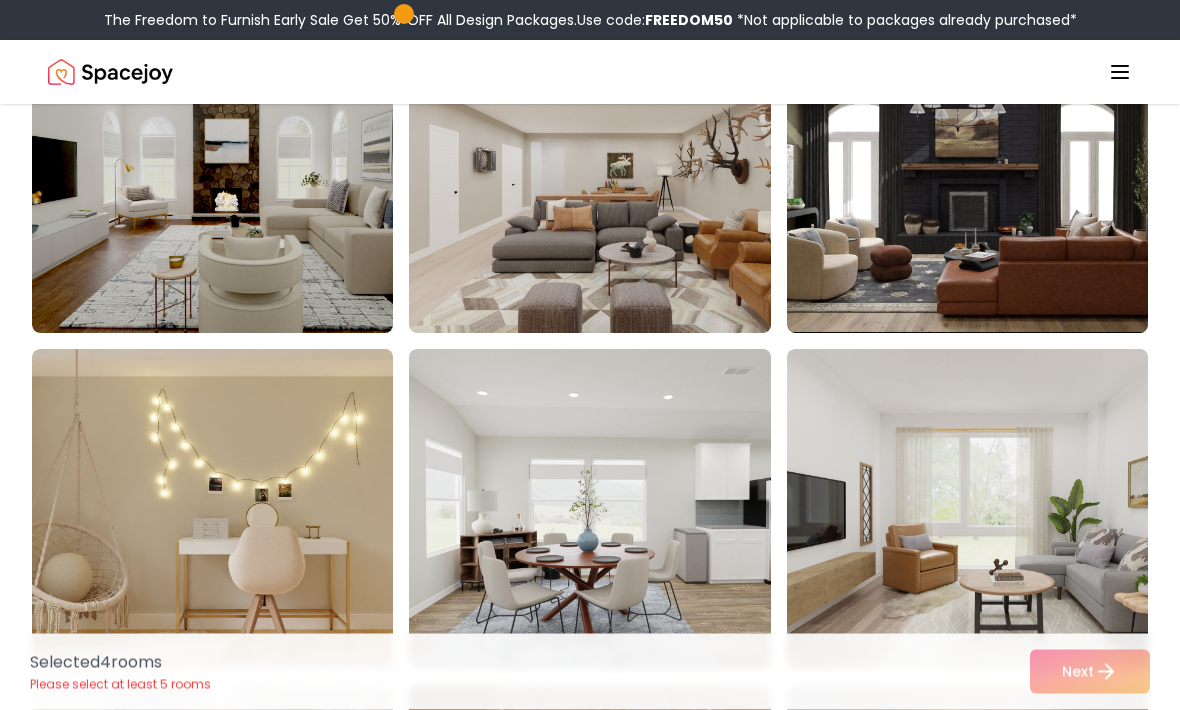 scroll, scrollTop: 2611, scrollLeft: 0, axis: vertical 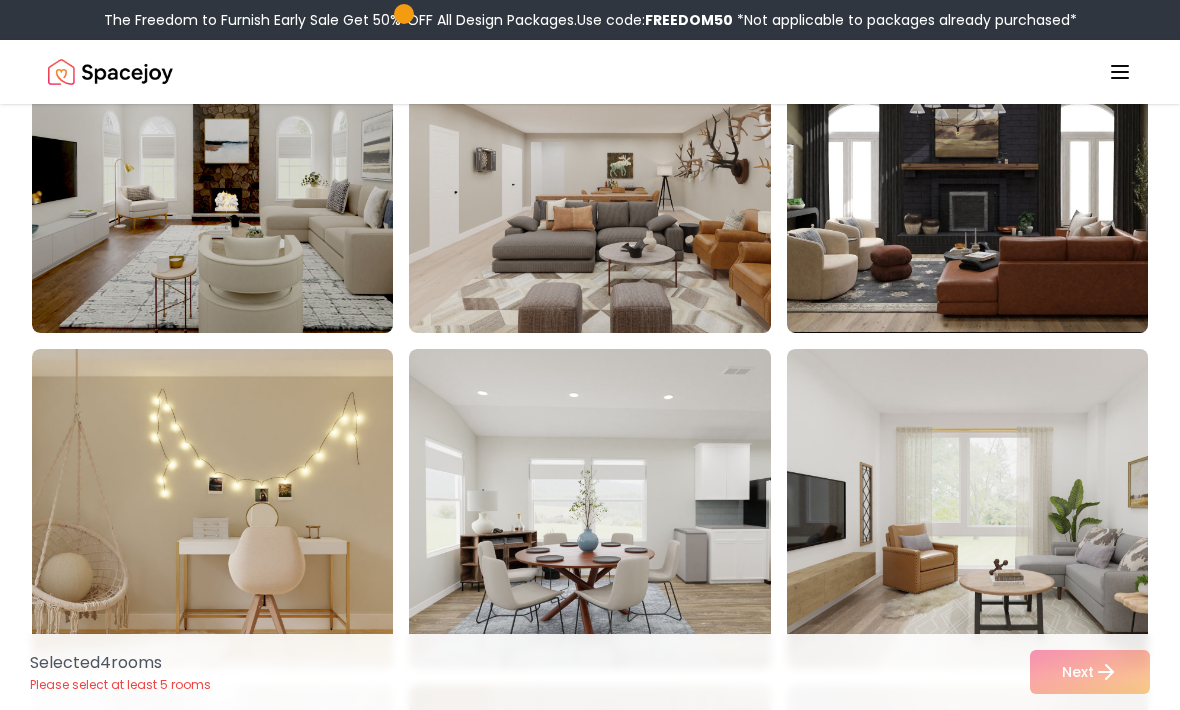click at bounding box center (609, 173) 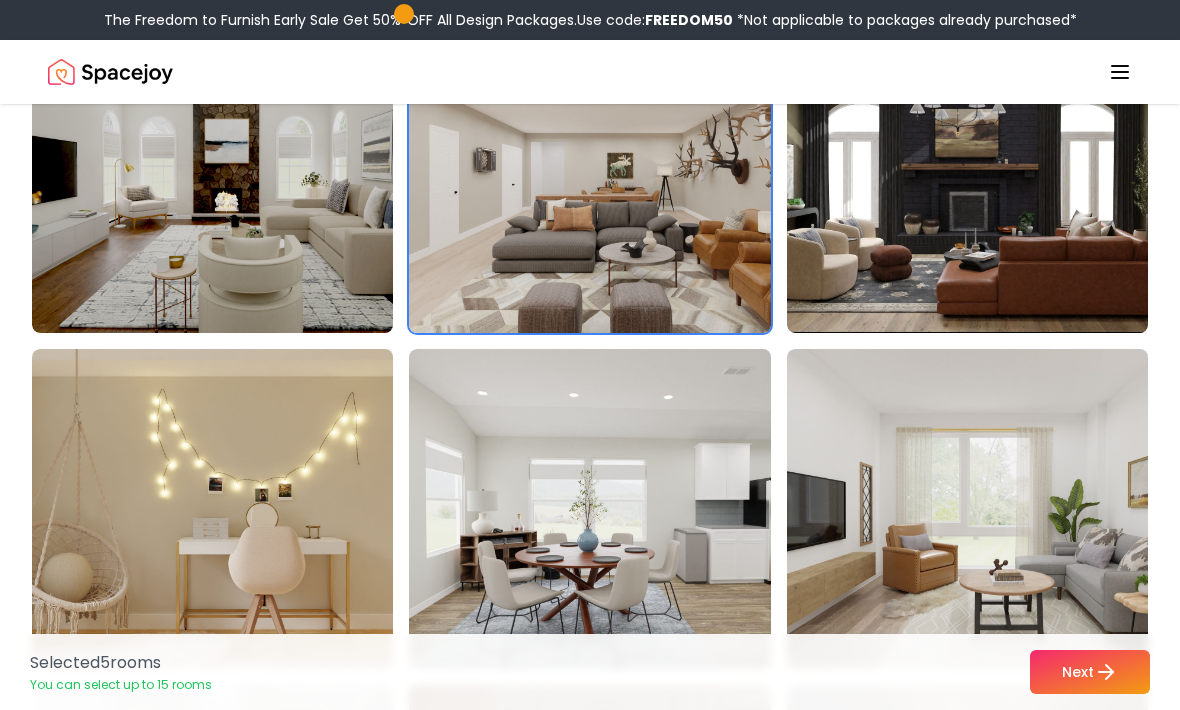 click at bounding box center (232, 509) 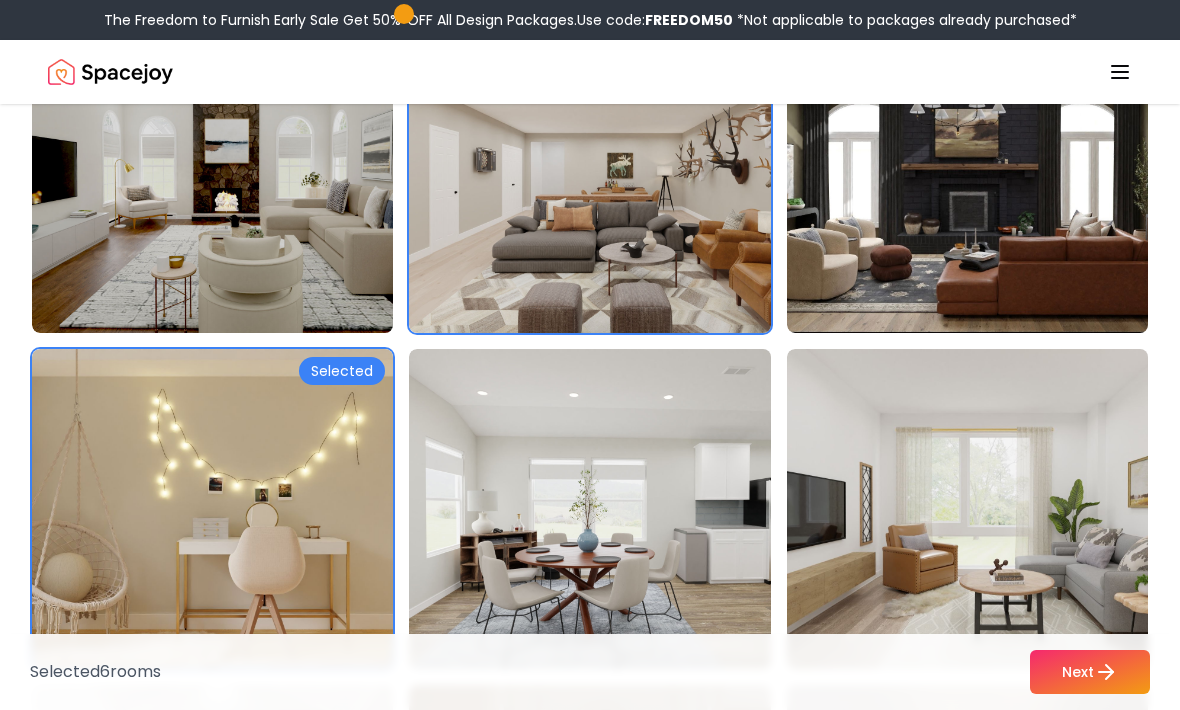 click on "Next" at bounding box center (1090, 672) 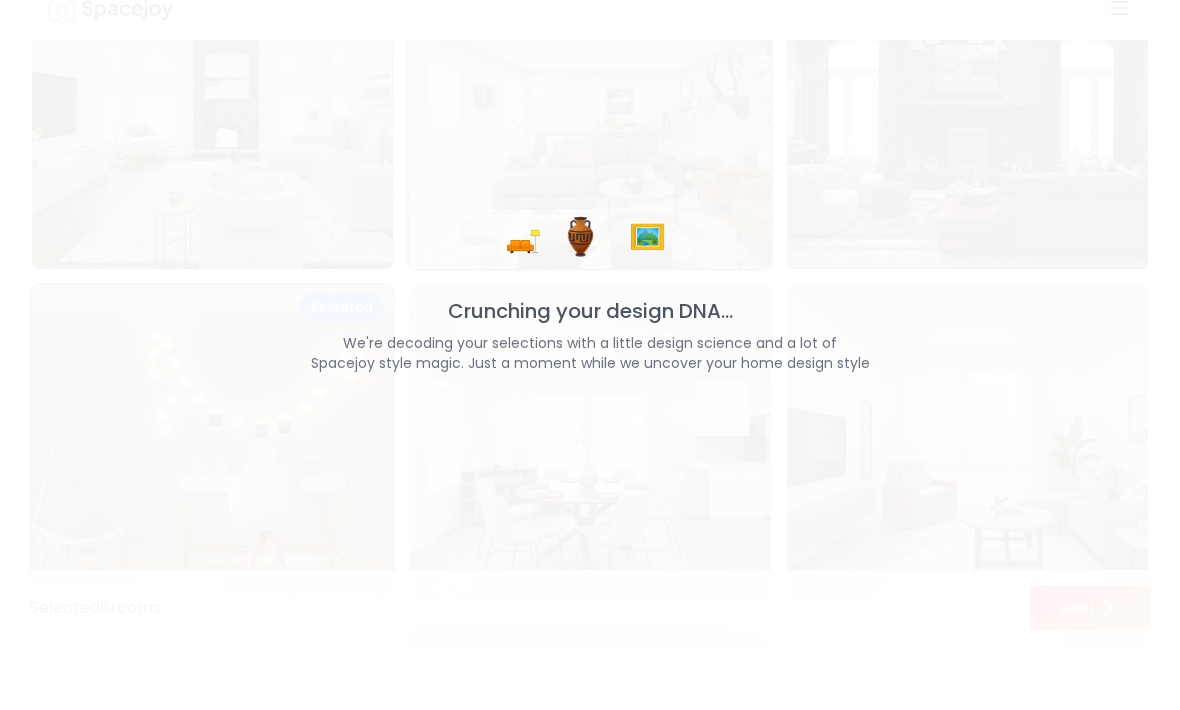 scroll, scrollTop: 2677, scrollLeft: 0, axis: vertical 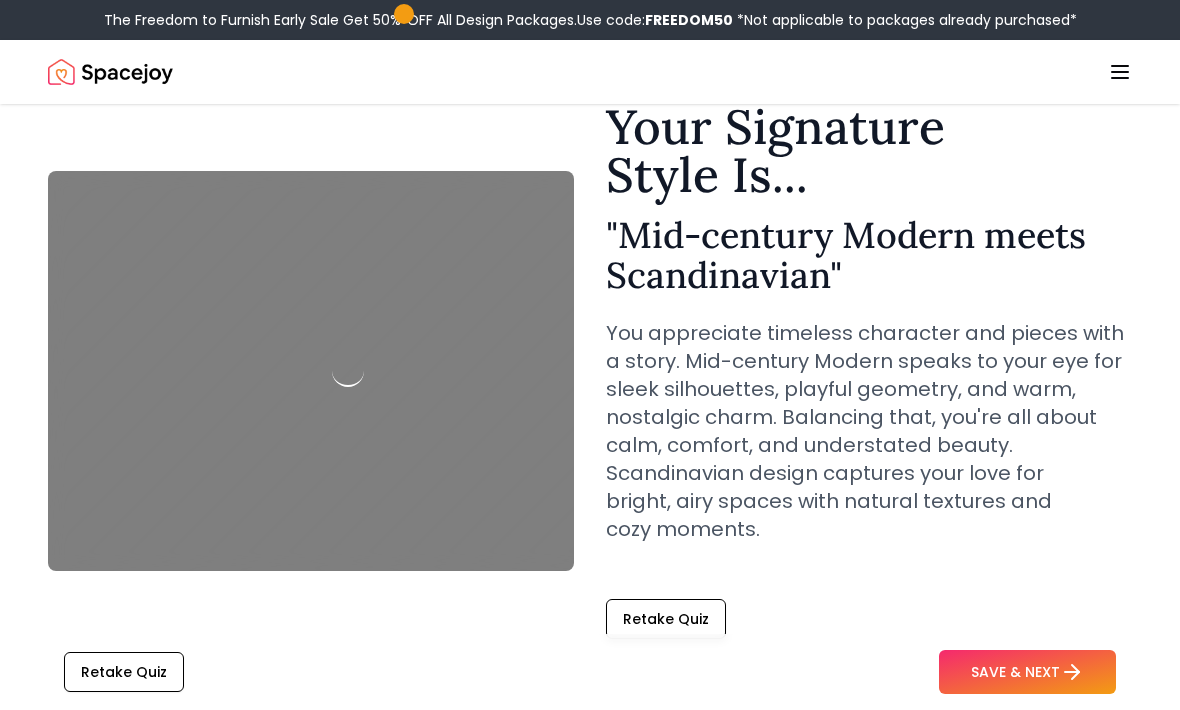click 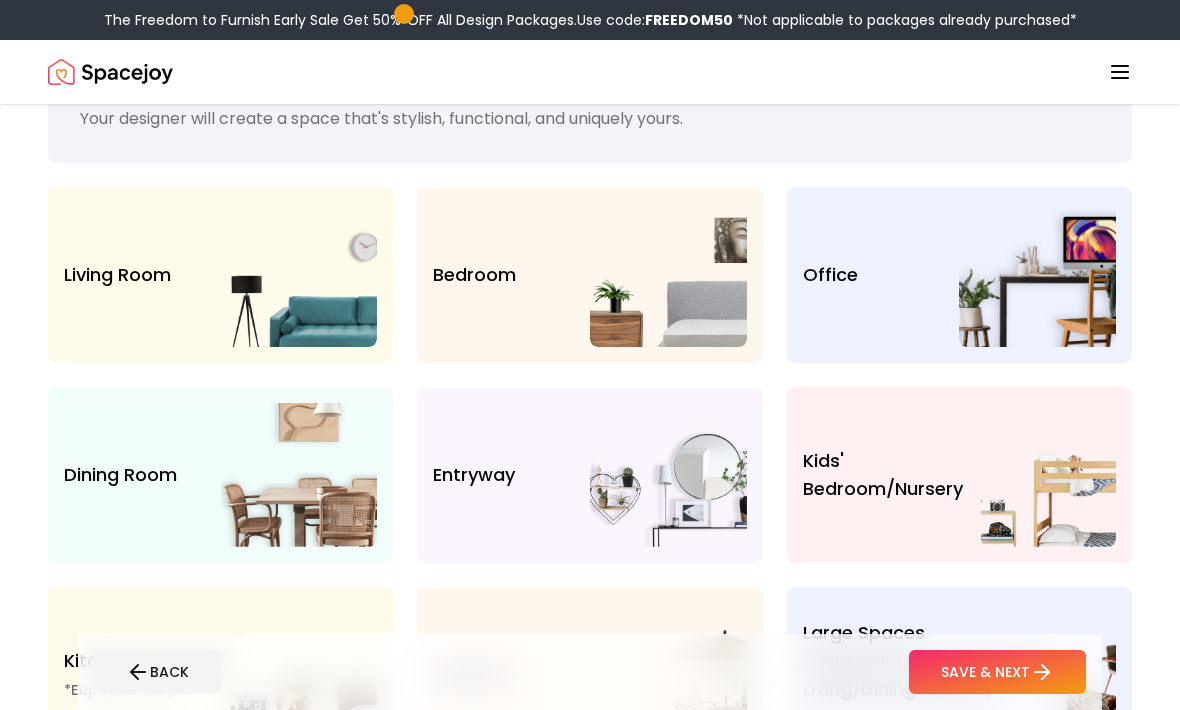 click on "Bedroom" at bounding box center (511, 275) 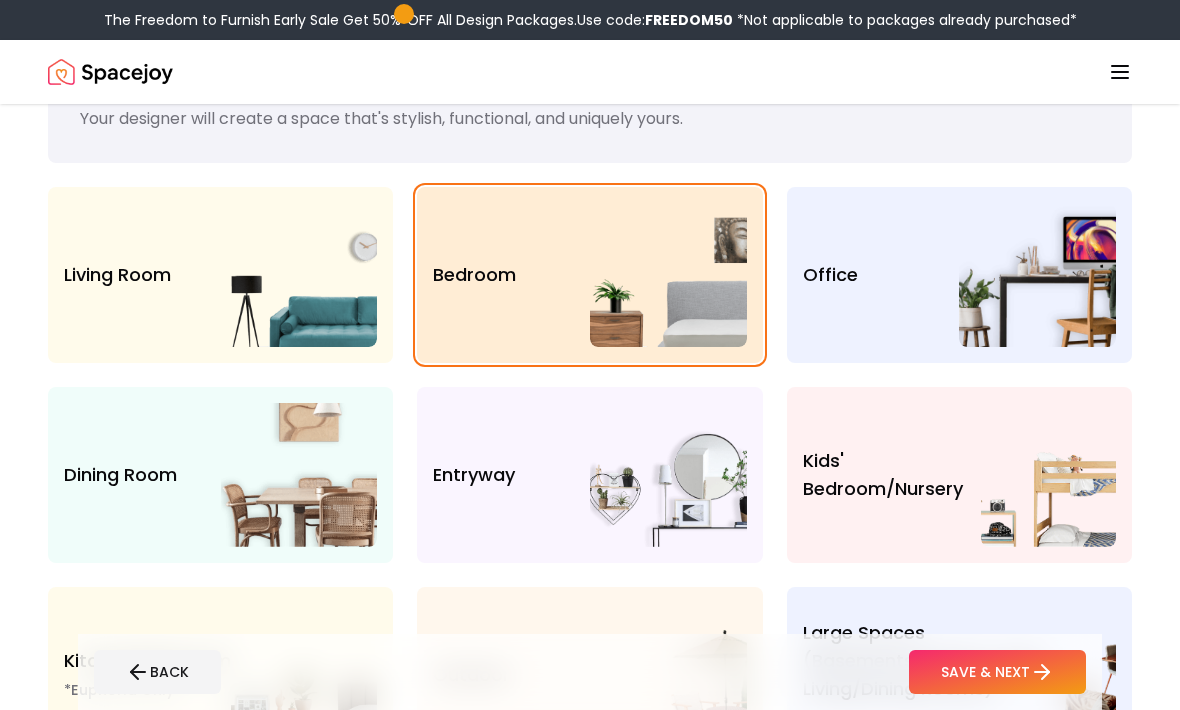 click at bounding box center [1048, 475] 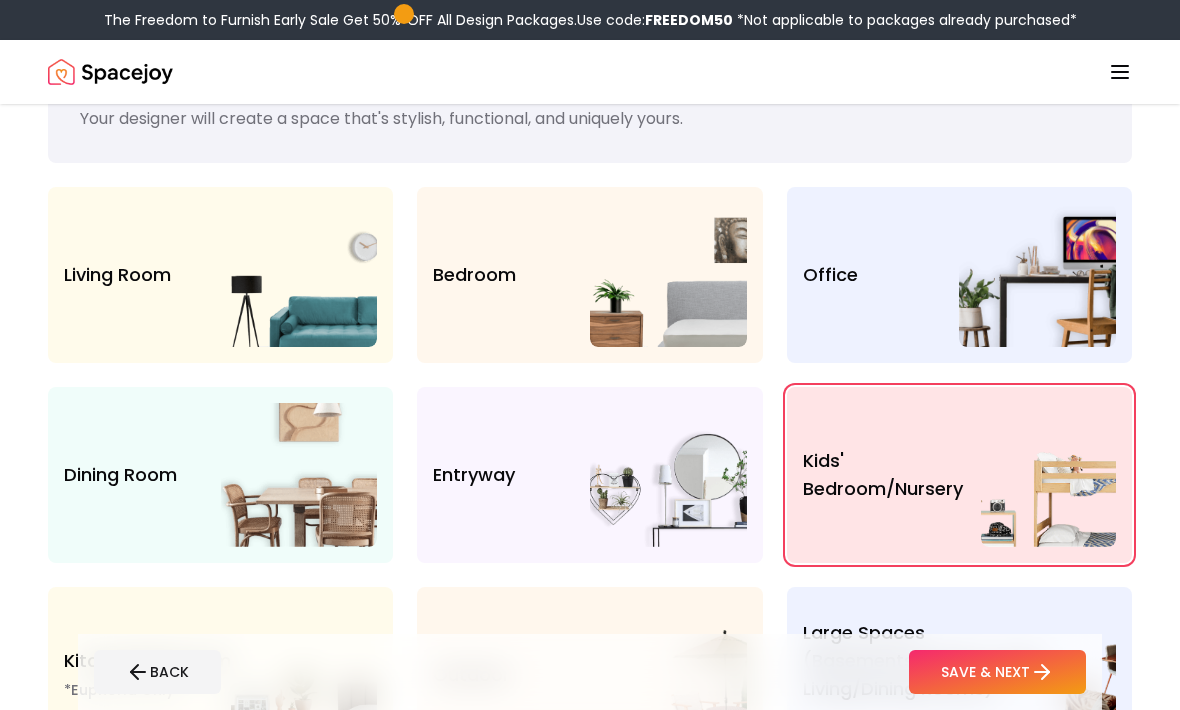 click at bounding box center [668, 275] 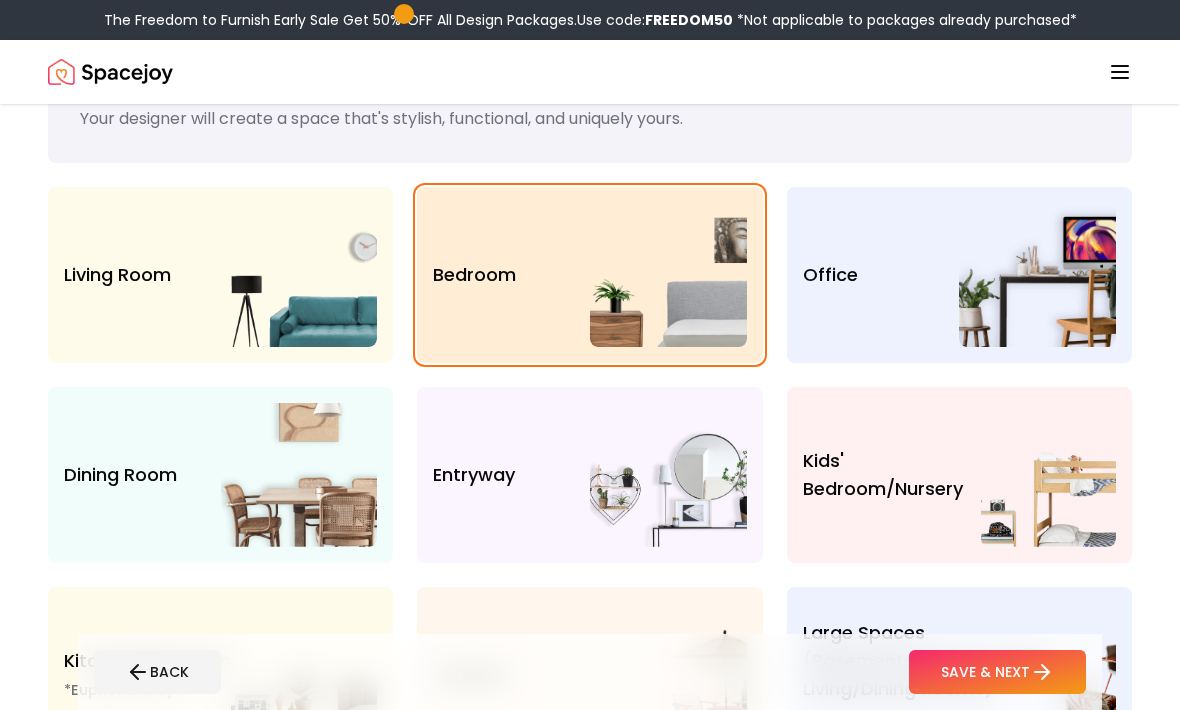 click 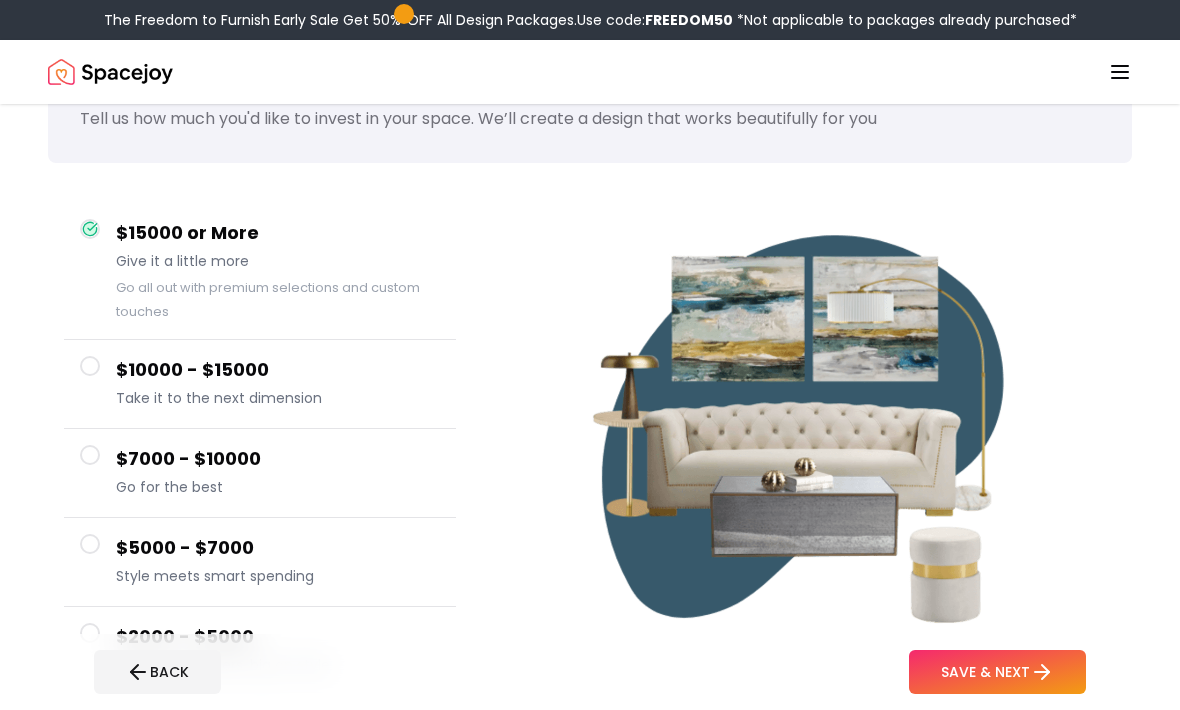click on "Go for the best" at bounding box center [278, 487] 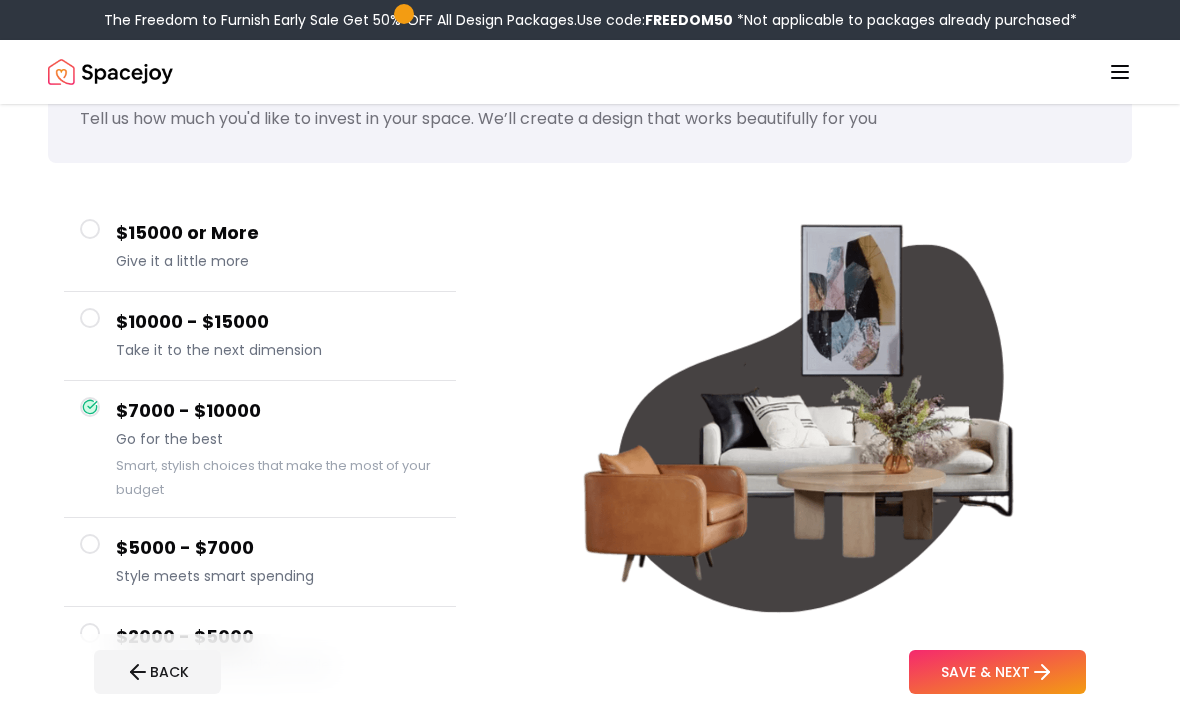 click on "$15000 or More Give it a little more" at bounding box center [260, 247] 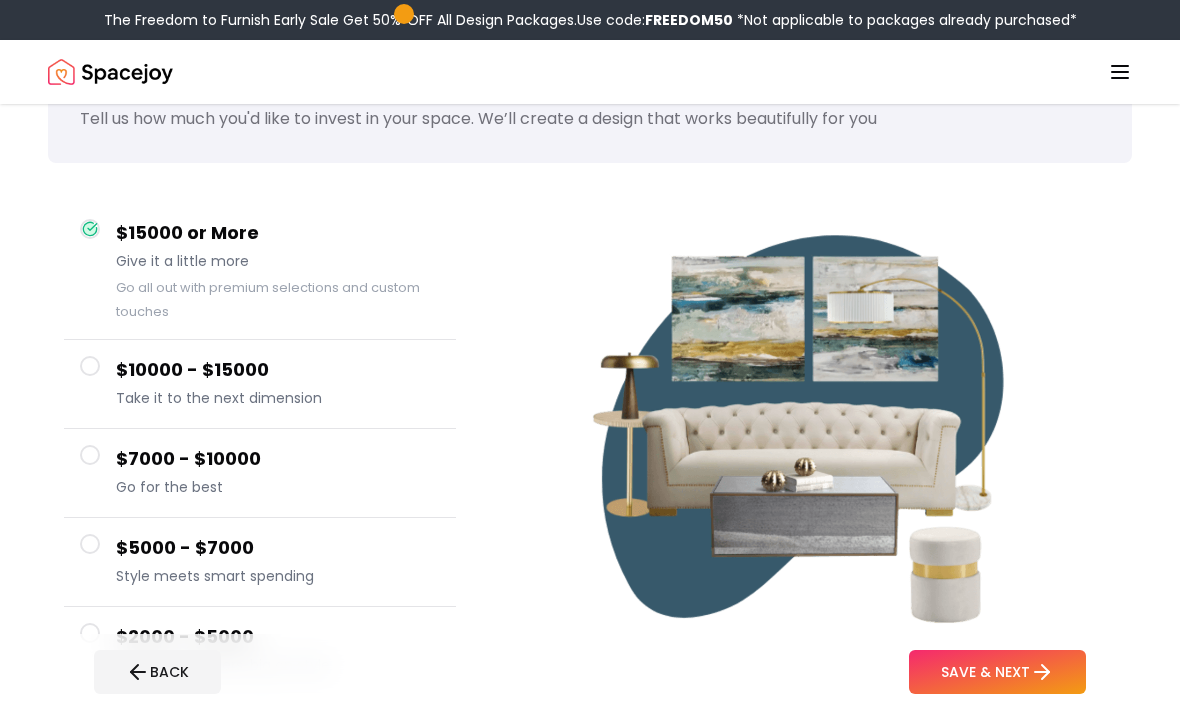 click on "Small on numbers, big on style" at bounding box center [278, 665] 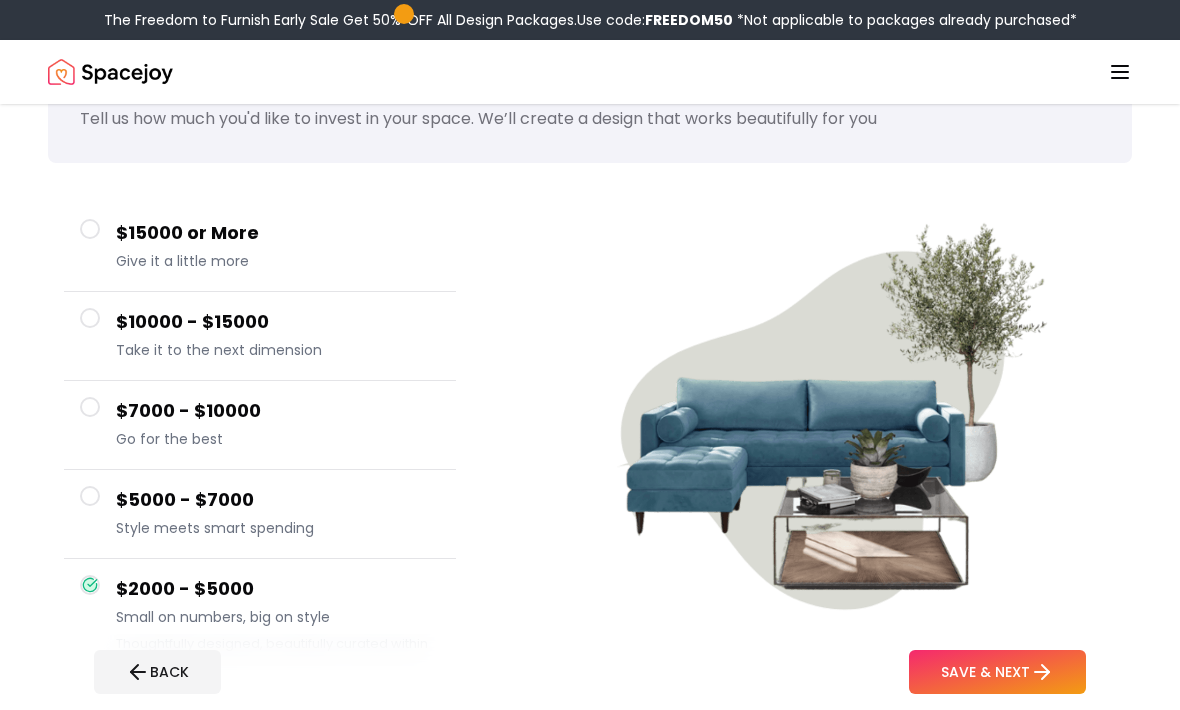 click on "$5000 - $7000" at bounding box center [278, 500] 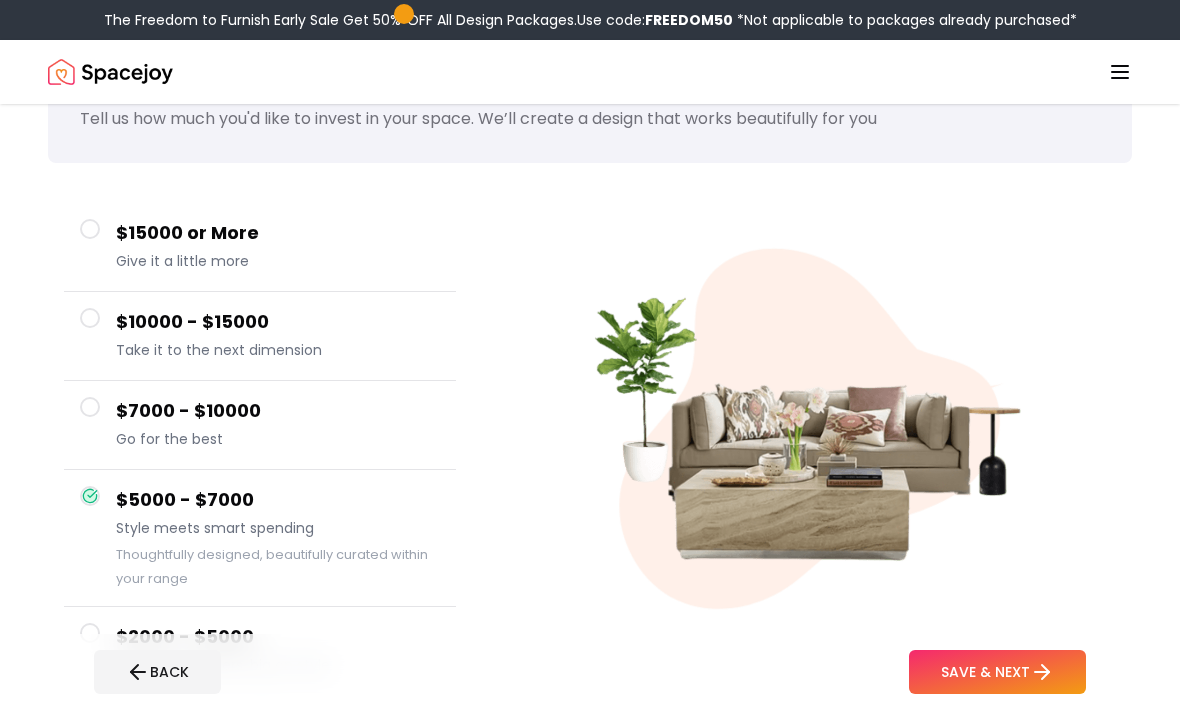 click on "$2000 - $5000 Small on numbers, big on style" at bounding box center (260, 651) 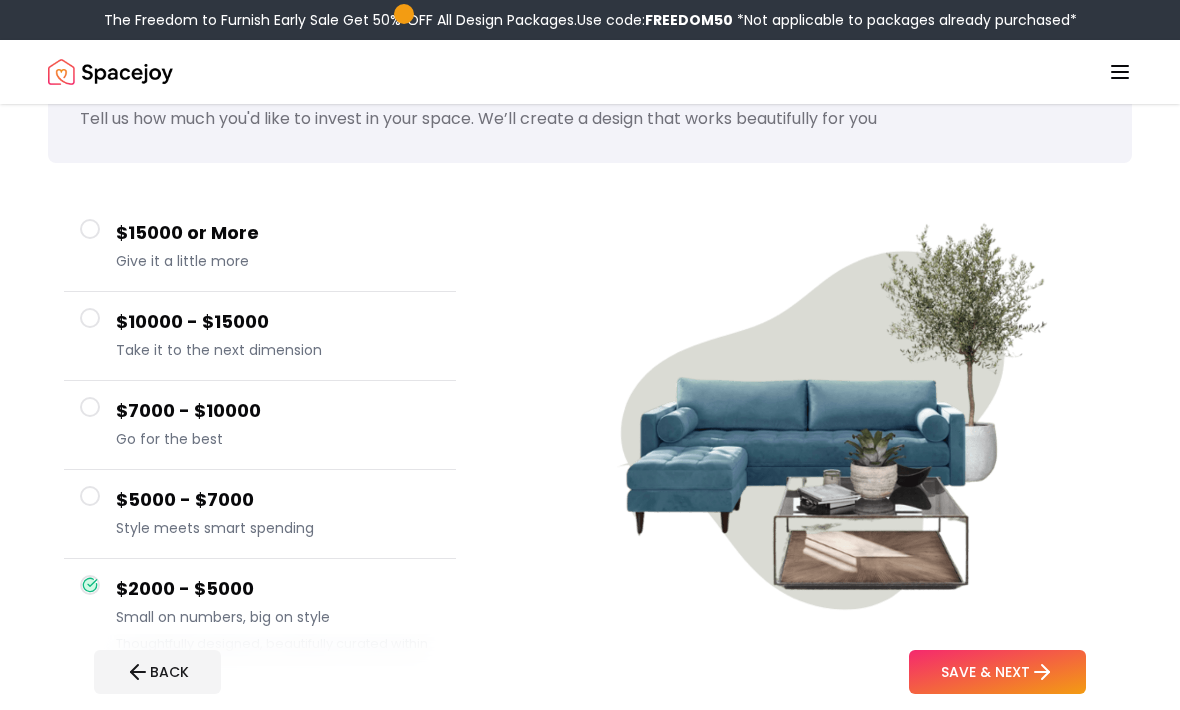 click on "SAVE & NEXT" at bounding box center (997, 672) 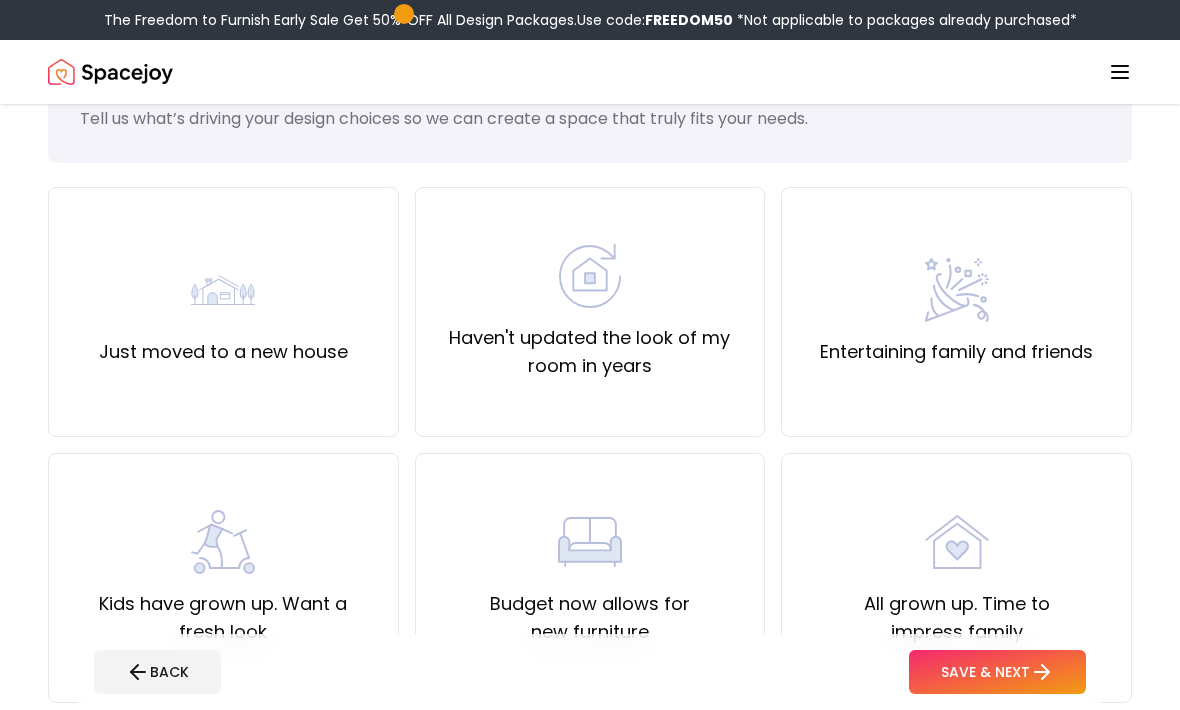 click on "SAVE & NEXT" at bounding box center (997, 672) 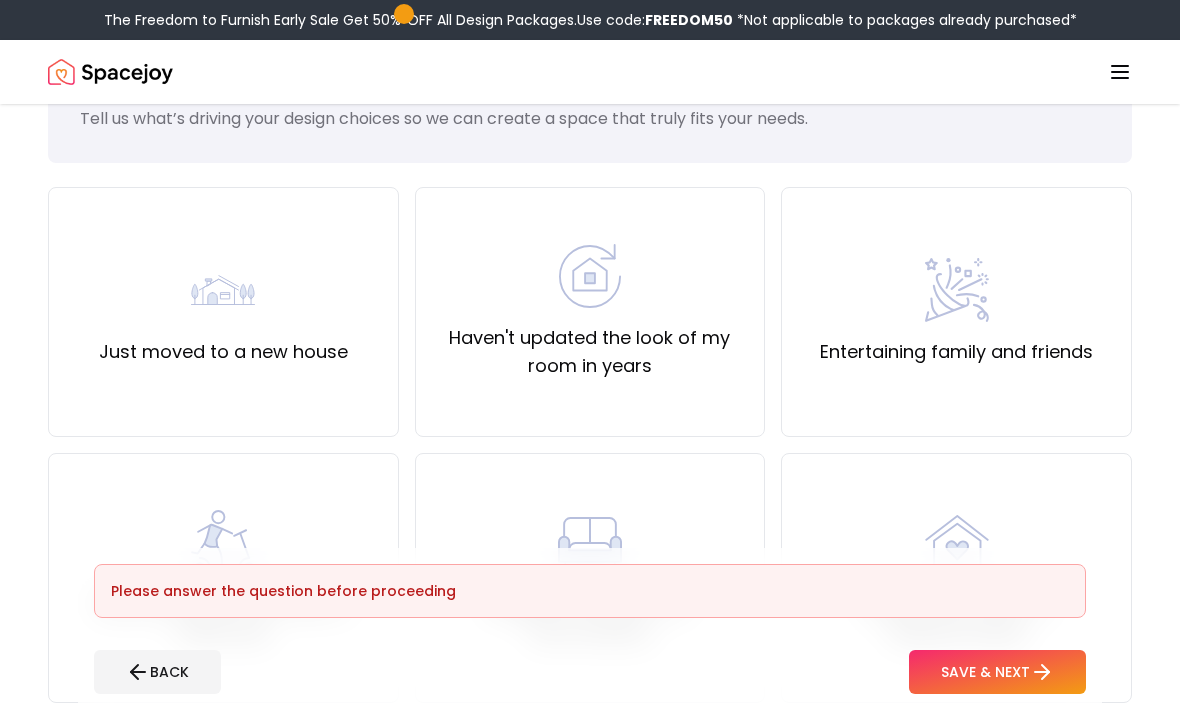 click on "Haven't updated the look of my room in years" at bounding box center (590, 352) 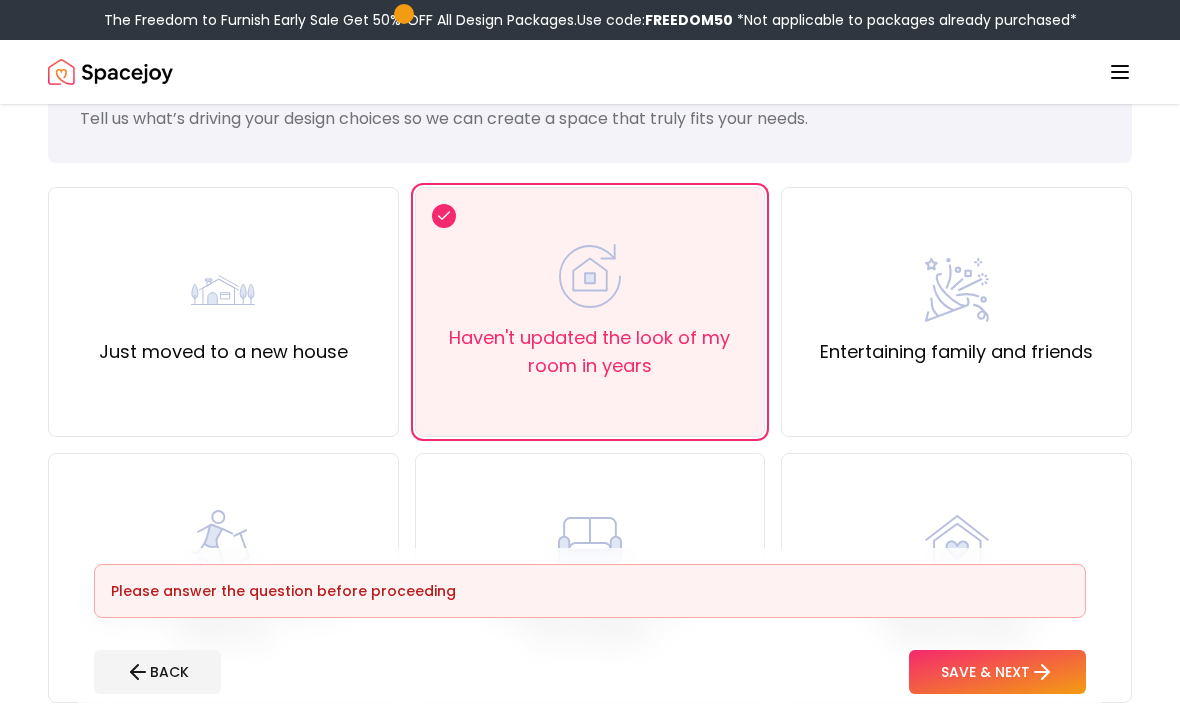 click on "SAVE & NEXT" at bounding box center (997, 672) 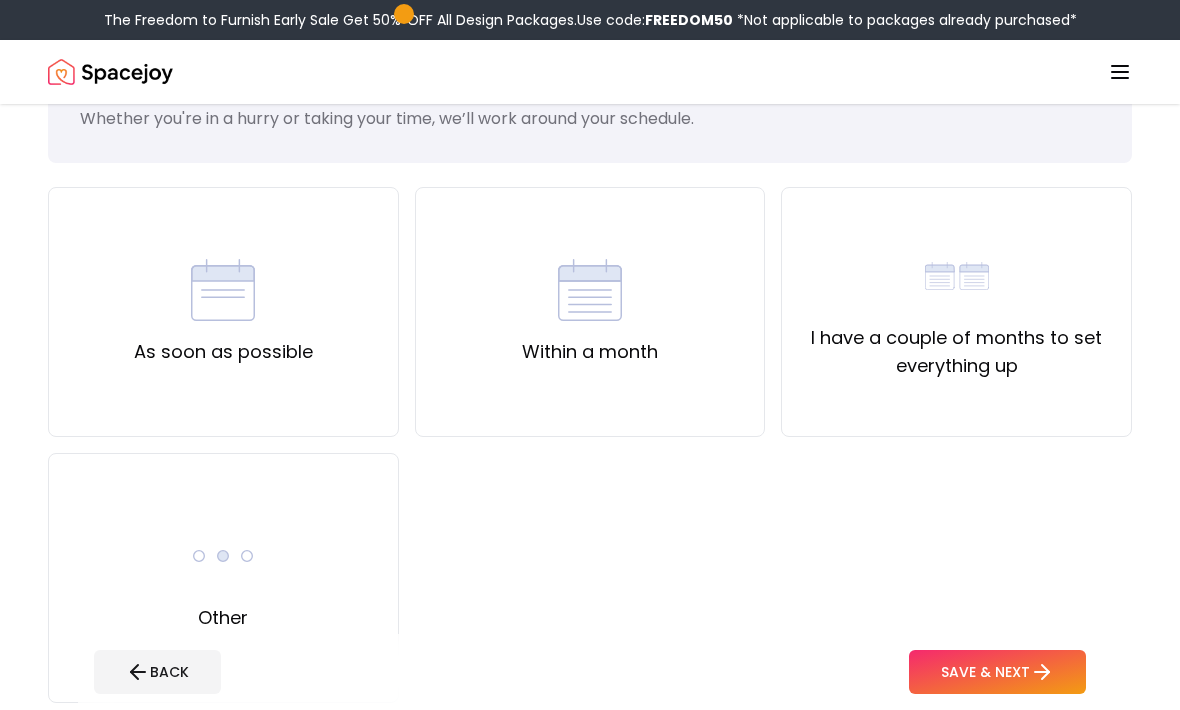 click 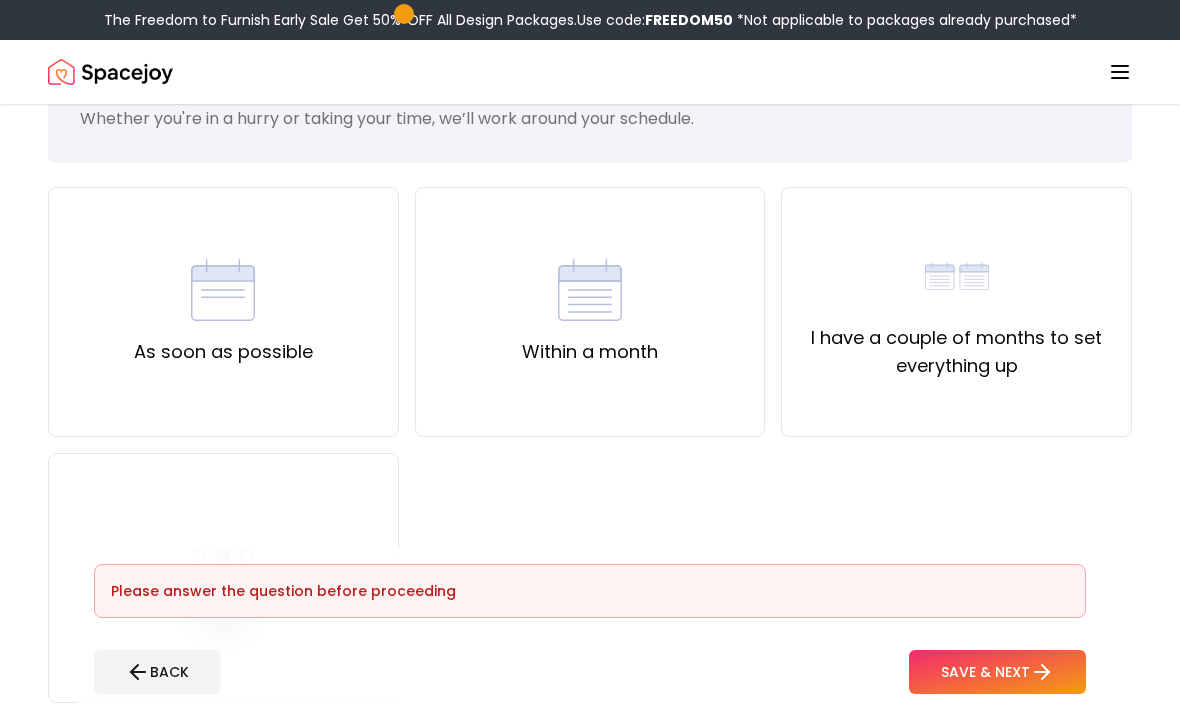 click on "Within a month" at bounding box center [590, 312] 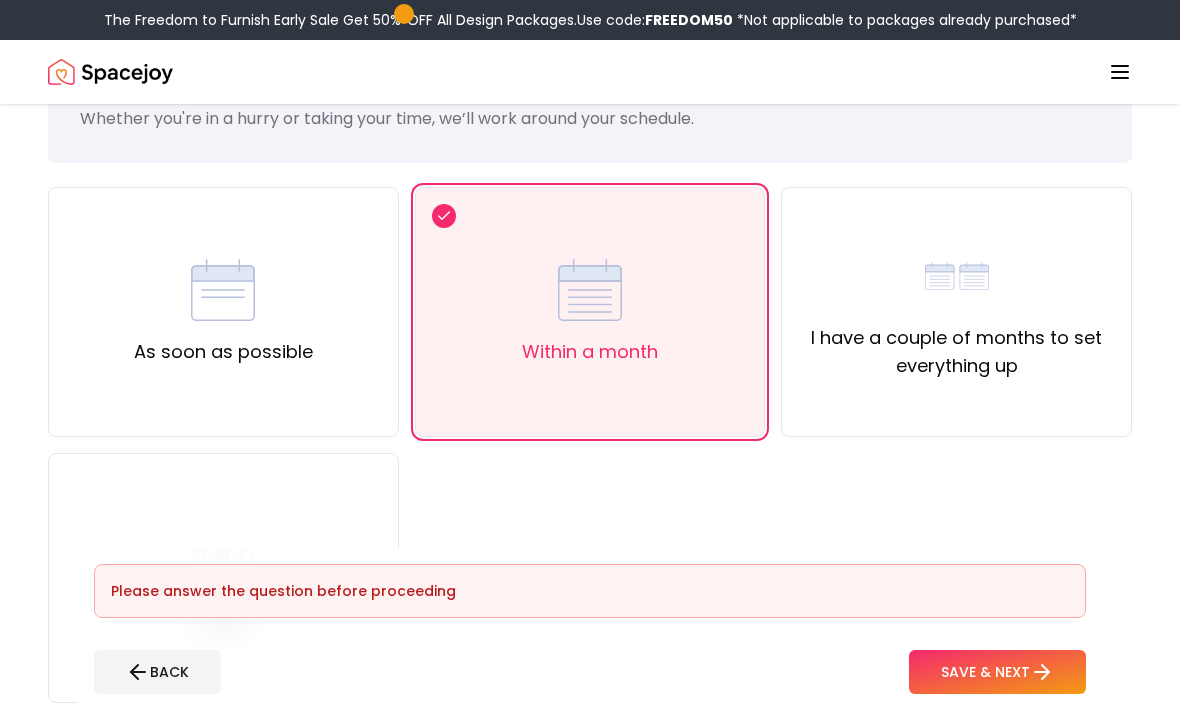 click on "As soon as possible" at bounding box center (223, 312) 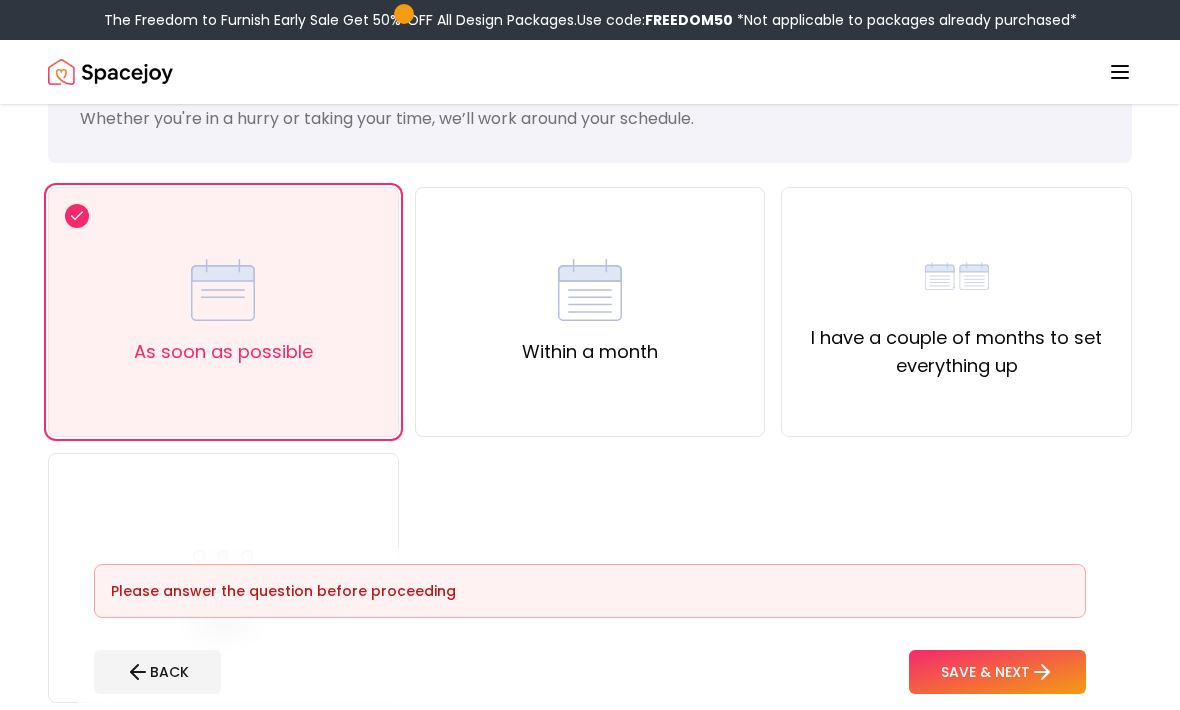 click on "SAVE & NEXT" at bounding box center [997, 672] 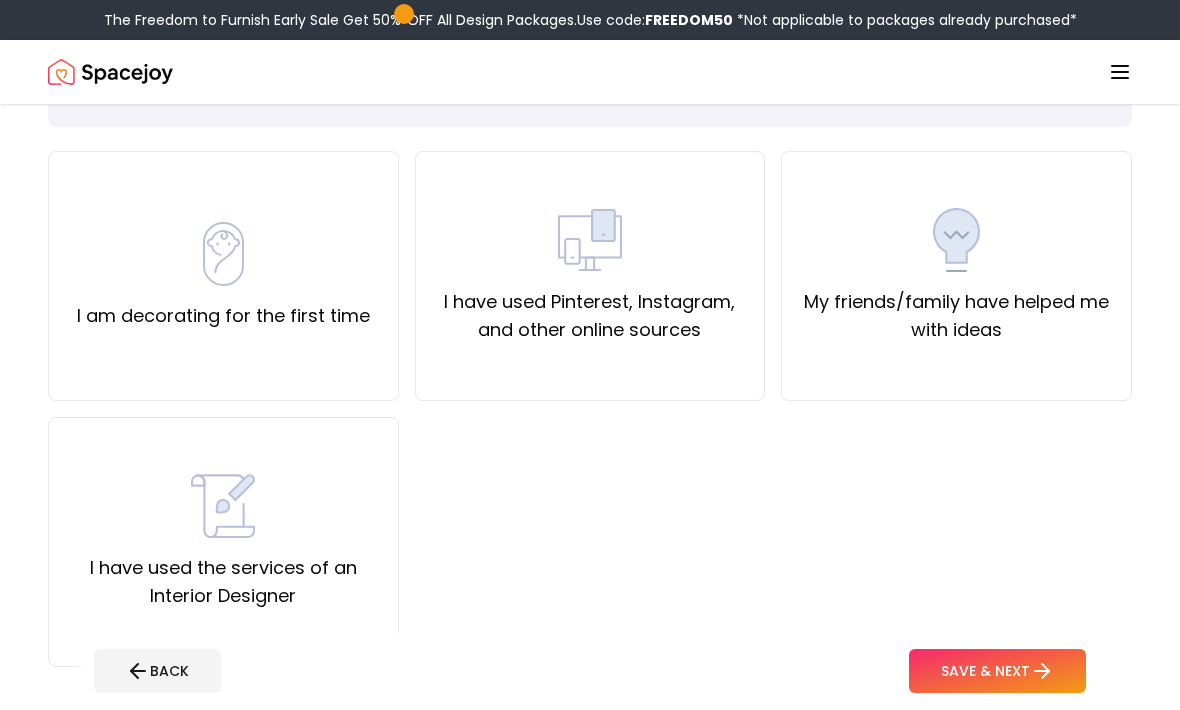 scroll, scrollTop: 125, scrollLeft: 0, axis: vertical 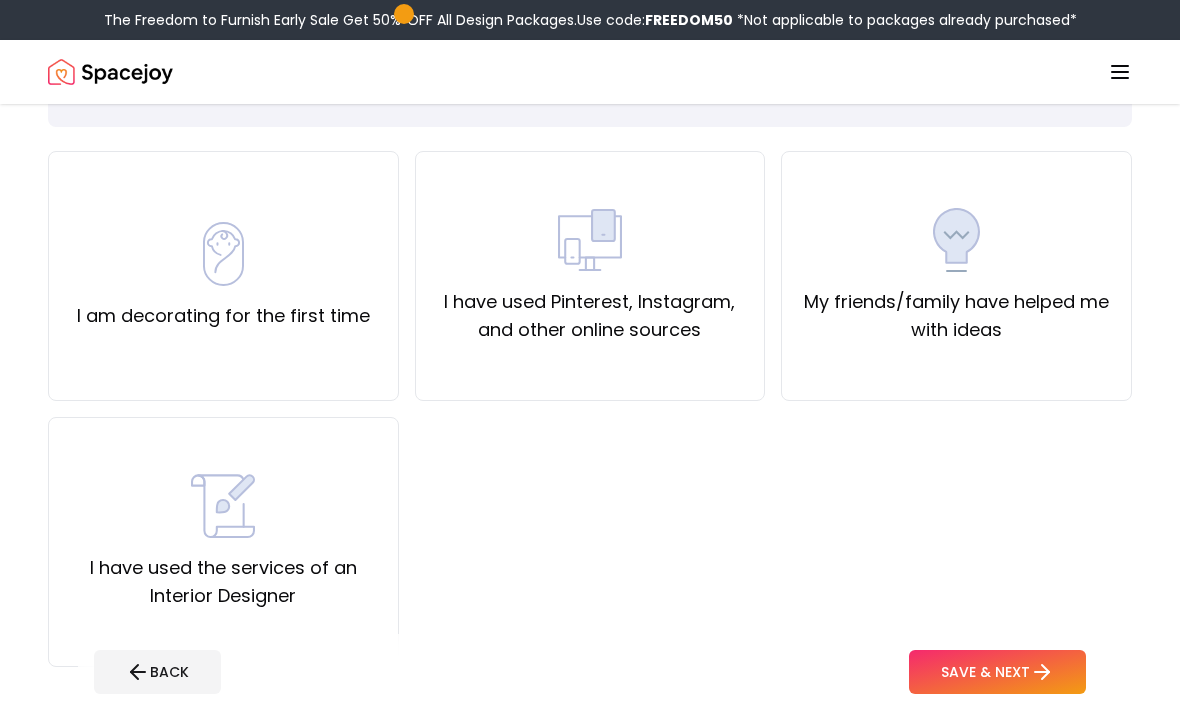 click on "I am decorating for the first time" at bounding box center [223, 276] 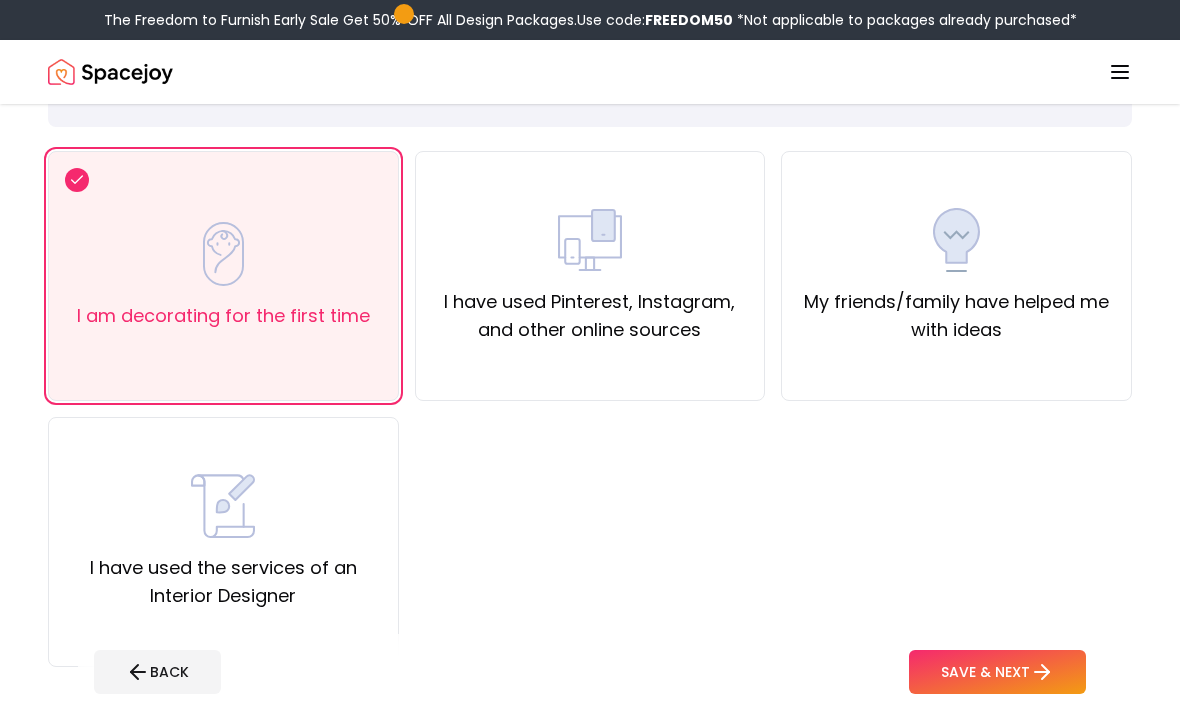 click on "SAVE & NEXT" at bounding box center (997, 672) 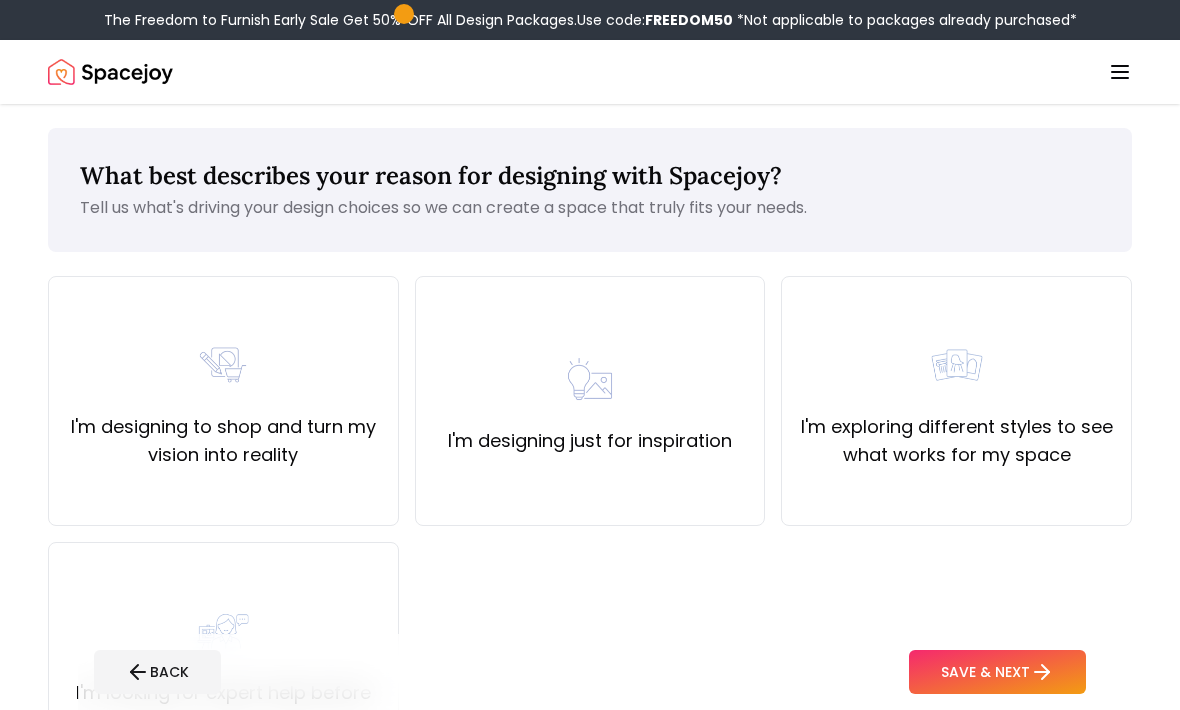 click on "I'm designing just for inspiration" at bounding box center (590, 441) 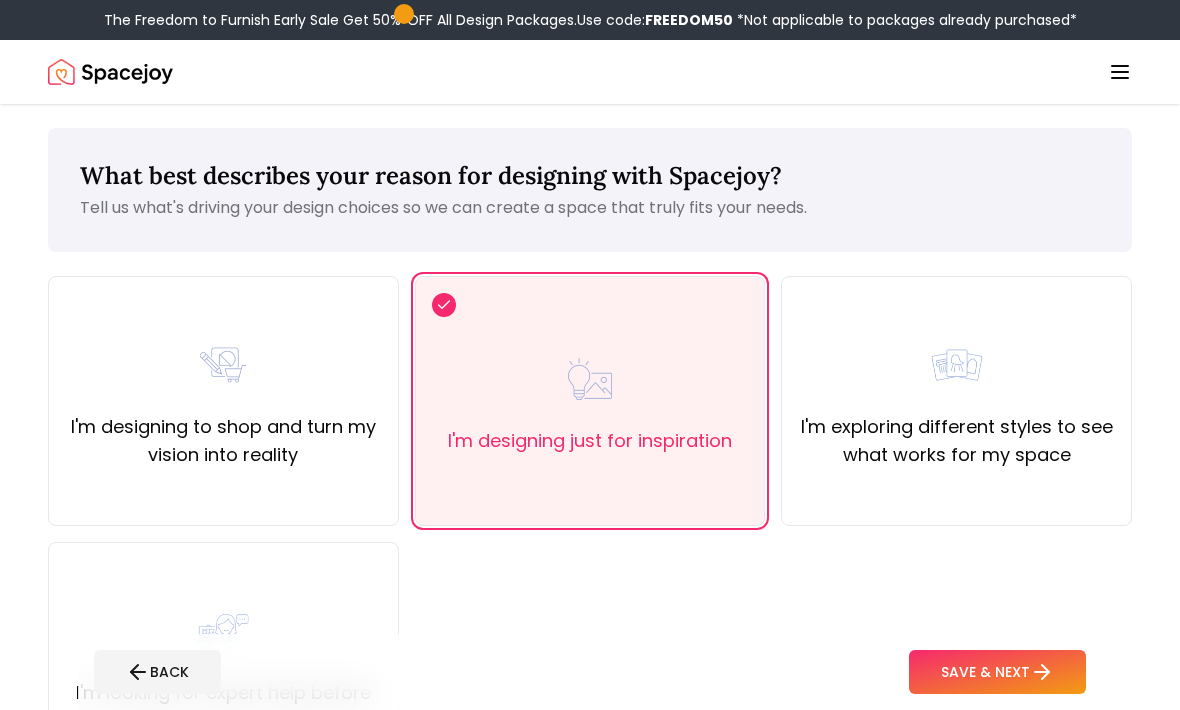 click on "SAVE & NEXT" at bounding box center [997, 672] 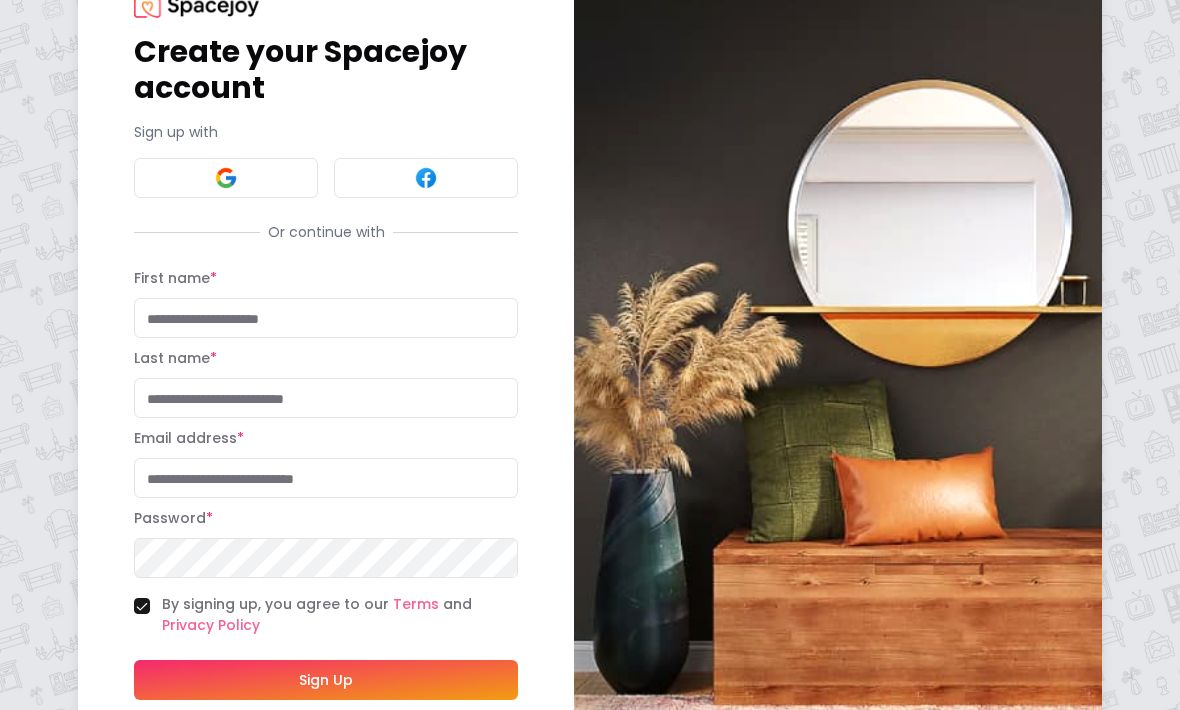scroll, scrollTop: 84, scrollLeft: 0, axis: vertical 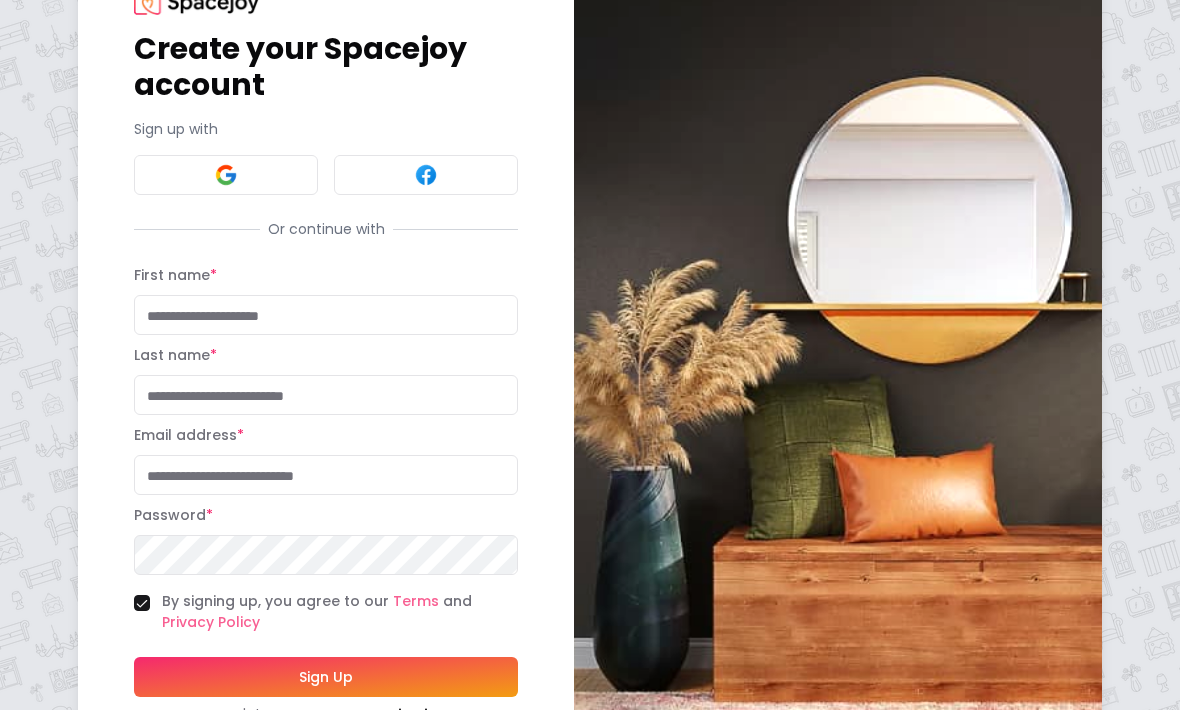 click on "First name  *" at bounding box center (326, 315) 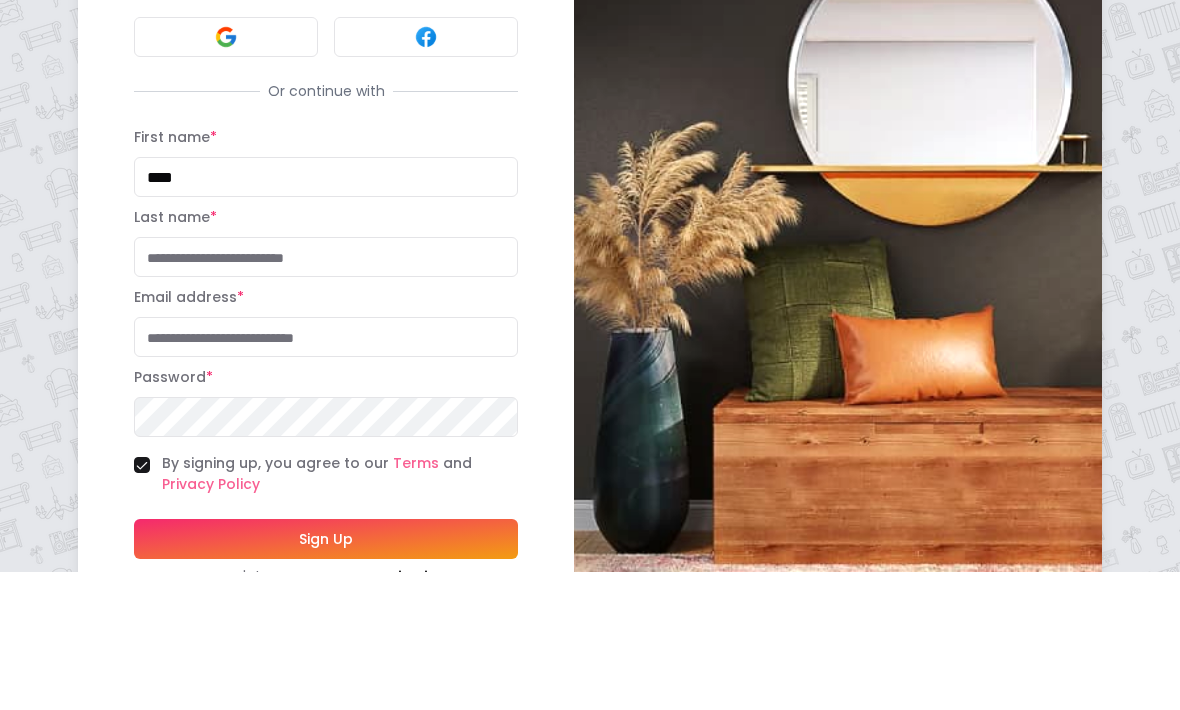 type on "****" 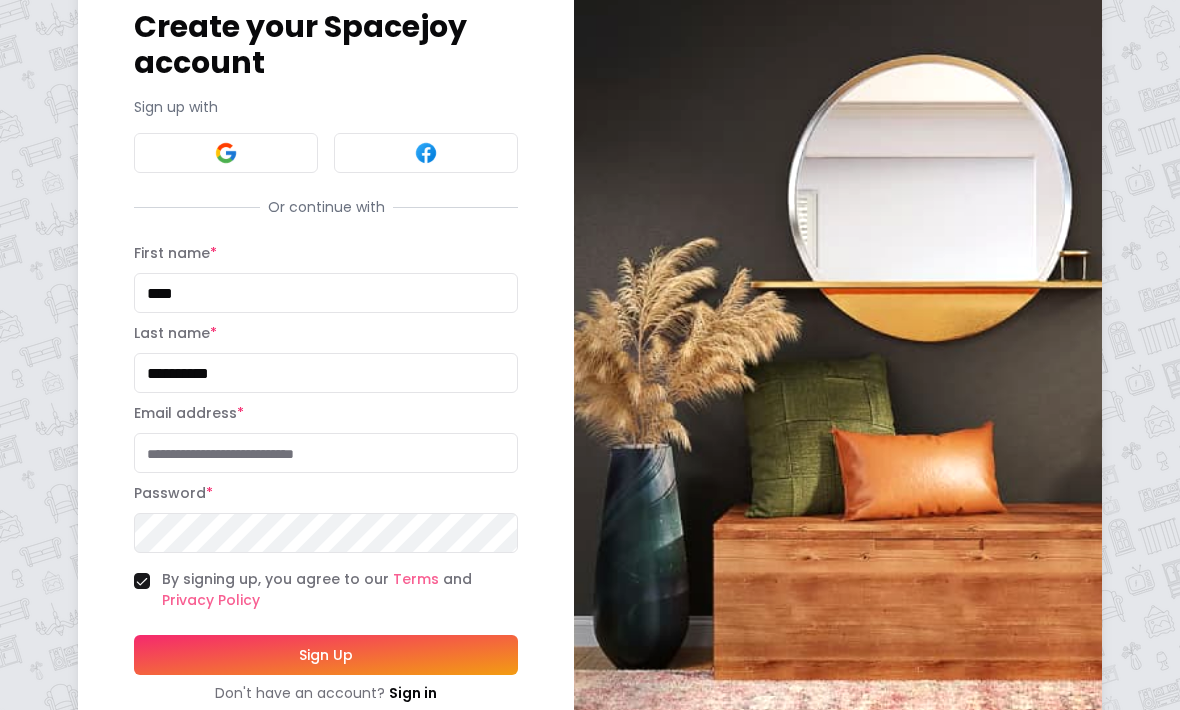 scroll, scrollTop: 105, scrollLeft: 0, axis: vertical 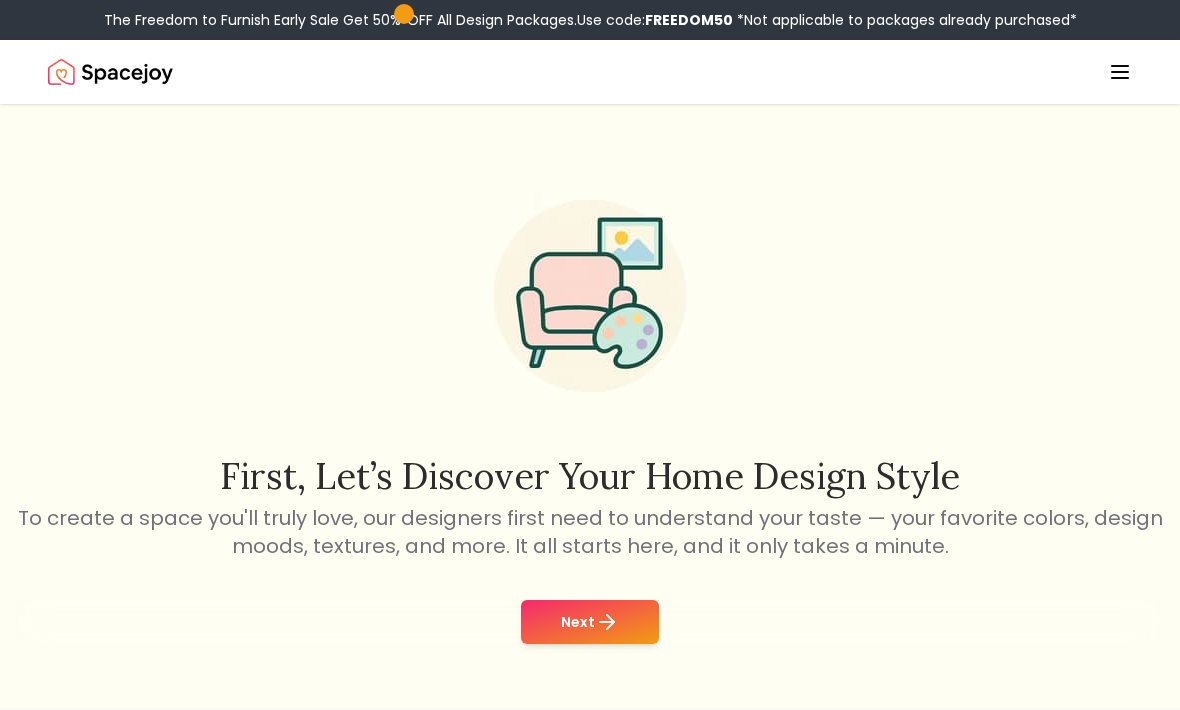click 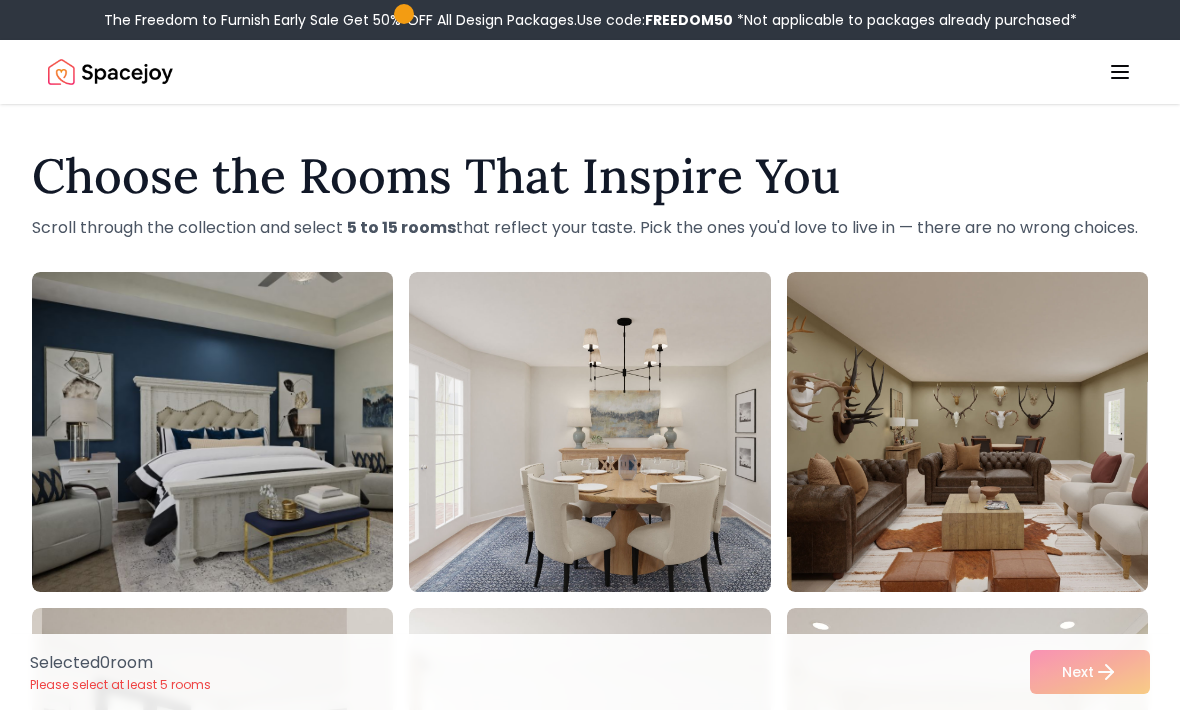 click at bounding box center (609, 432) 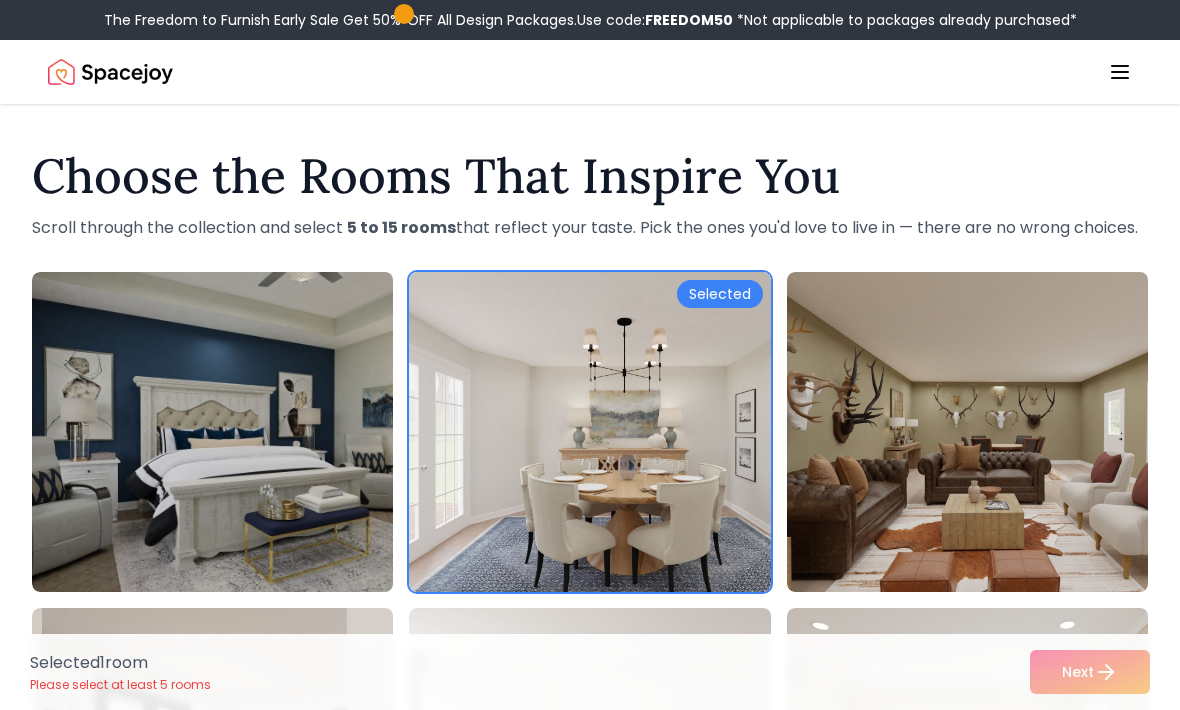 click at bounding box center [987, 432] 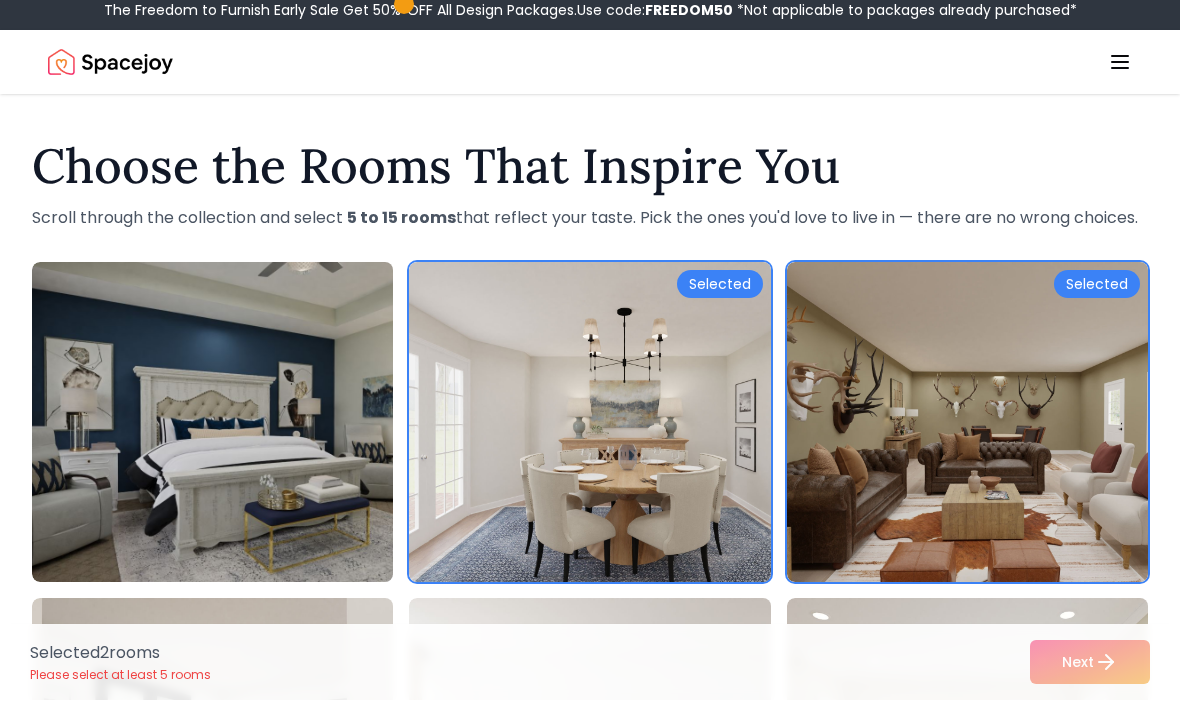 scroll, scrollTop: 11, scrollLeft: 0, axis: vertical 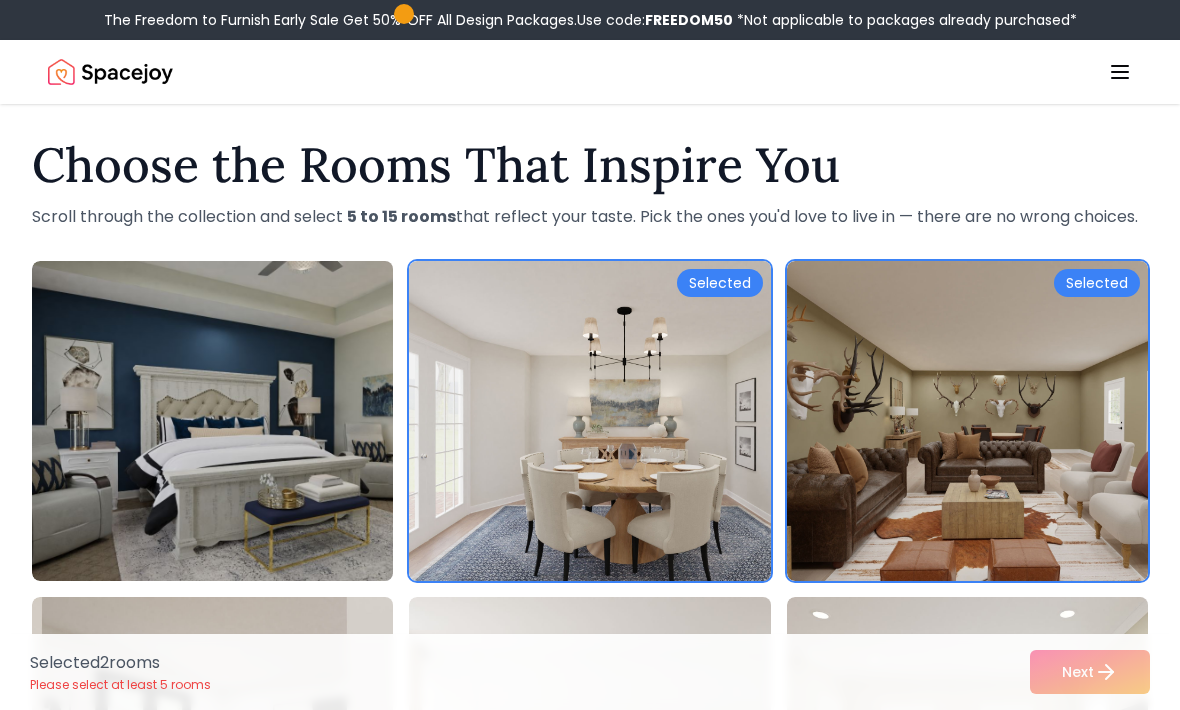 click at bounding box center (609, 421) 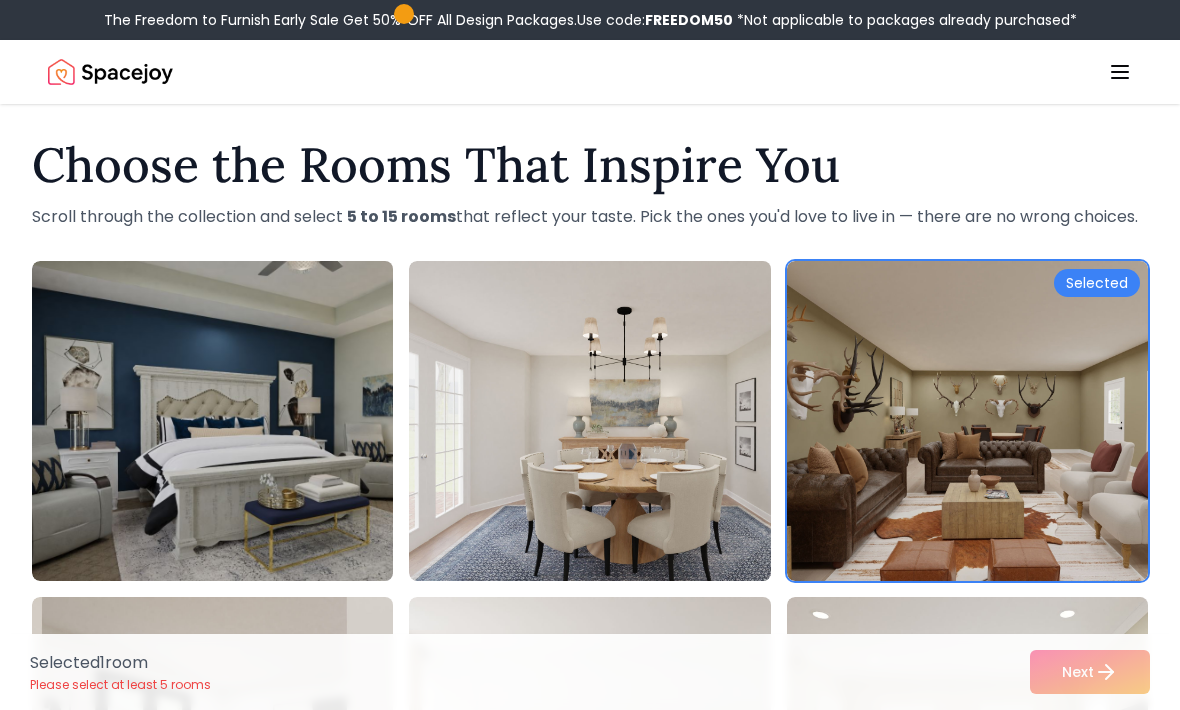 click at bounding box center [987, 421] 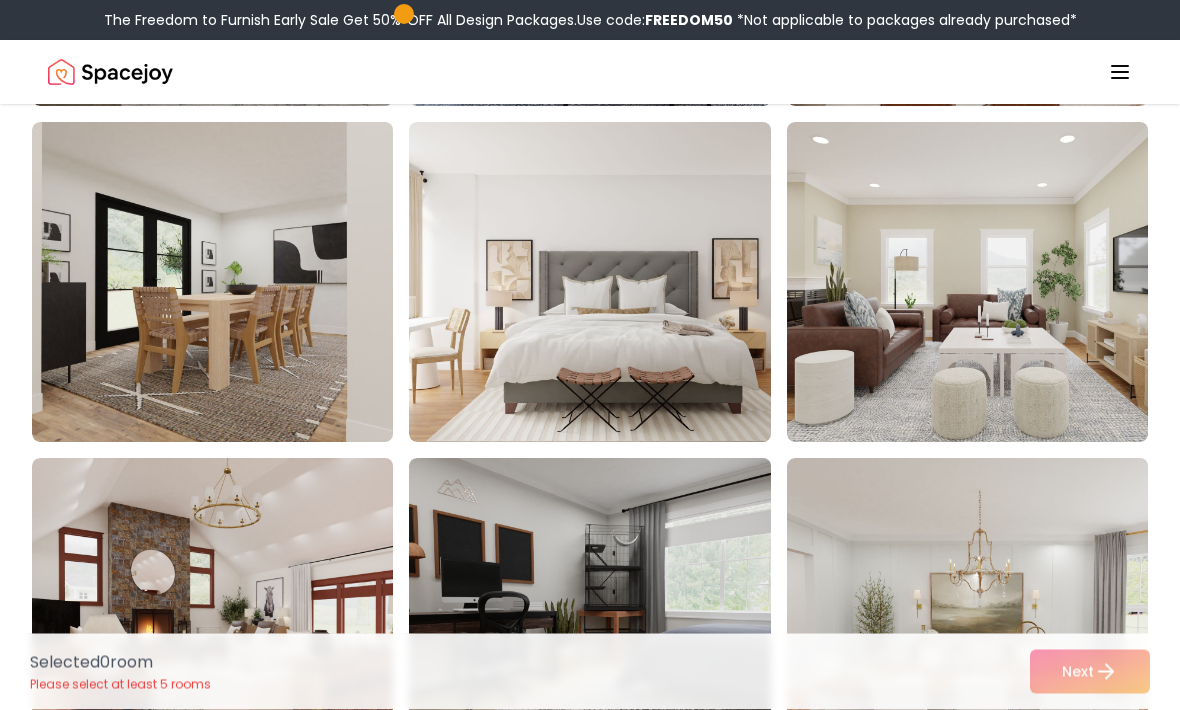 scroll, scrollTop: 565, scrollLeft: 0, axis: vertical 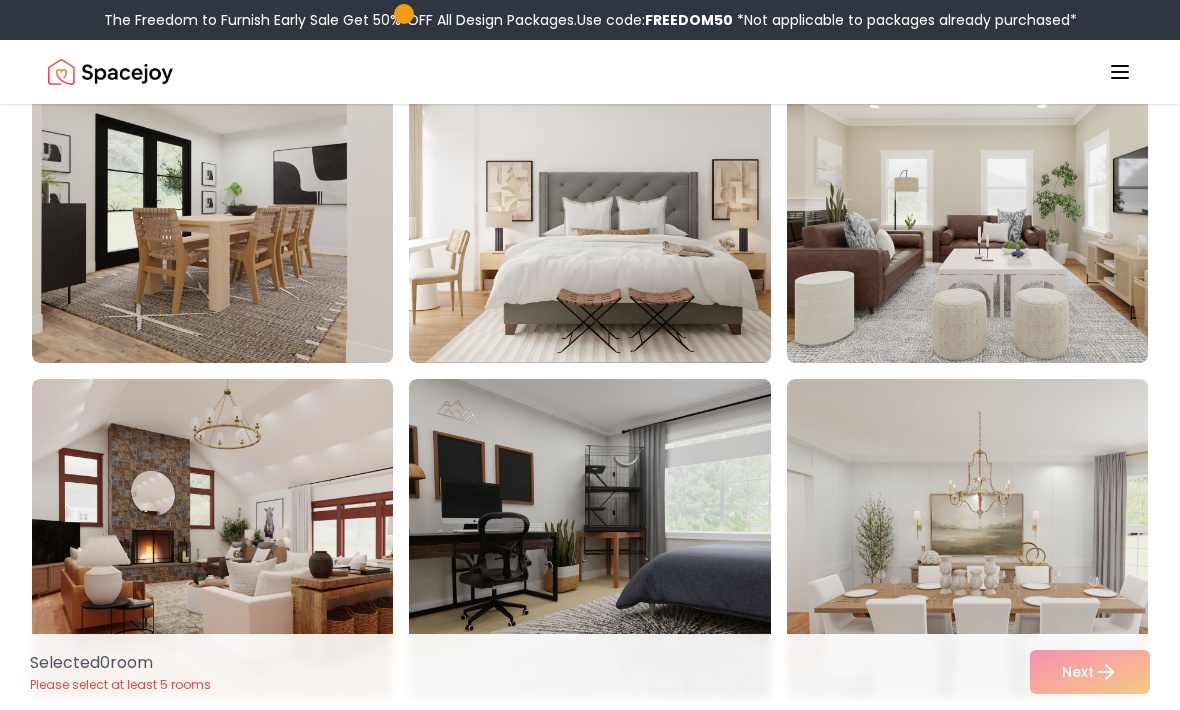 click at bounding box center [232, 203] 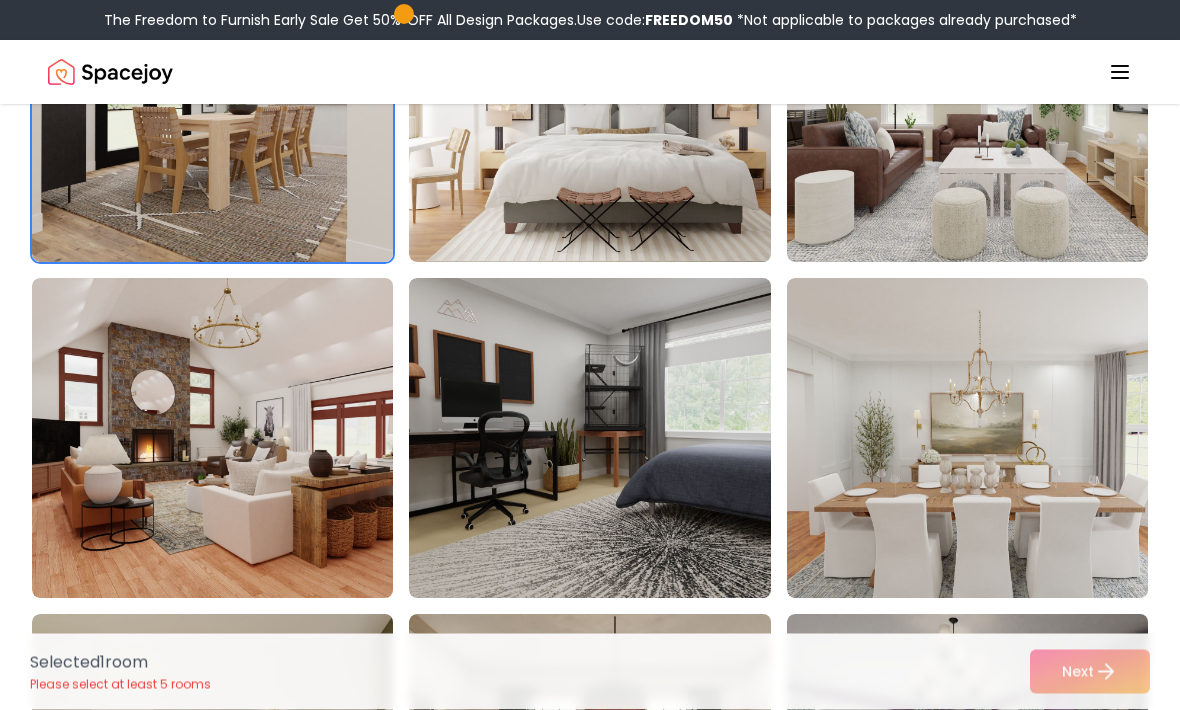 scroll, scrollTop: 682, scrollLeft: 0, axis: vertical 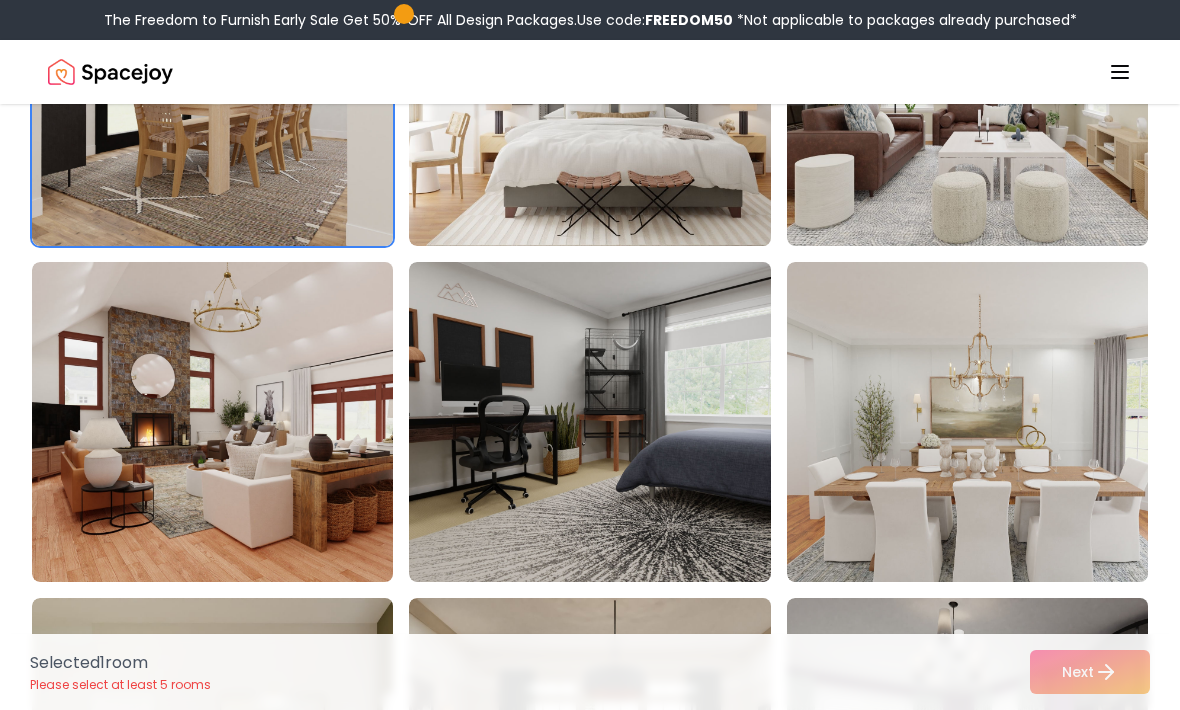 click at bounding box center [232, 86] 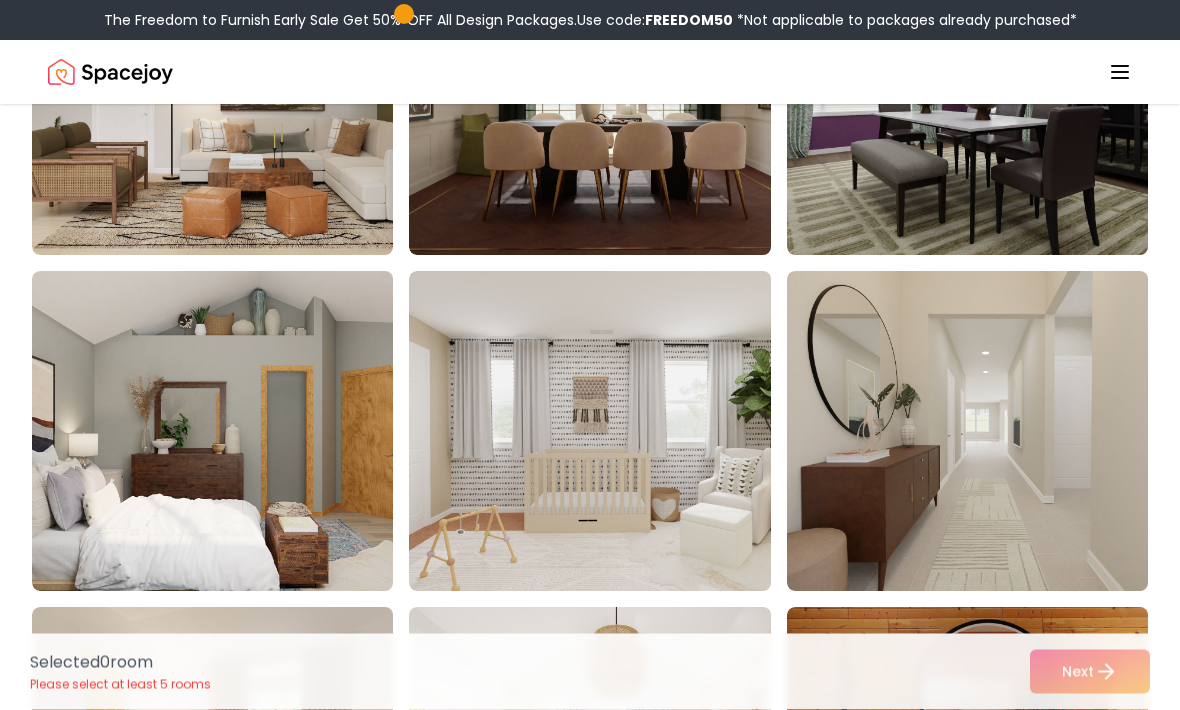scroll, scrollTop: 1345, scrollLeft: 0, axis: vertical 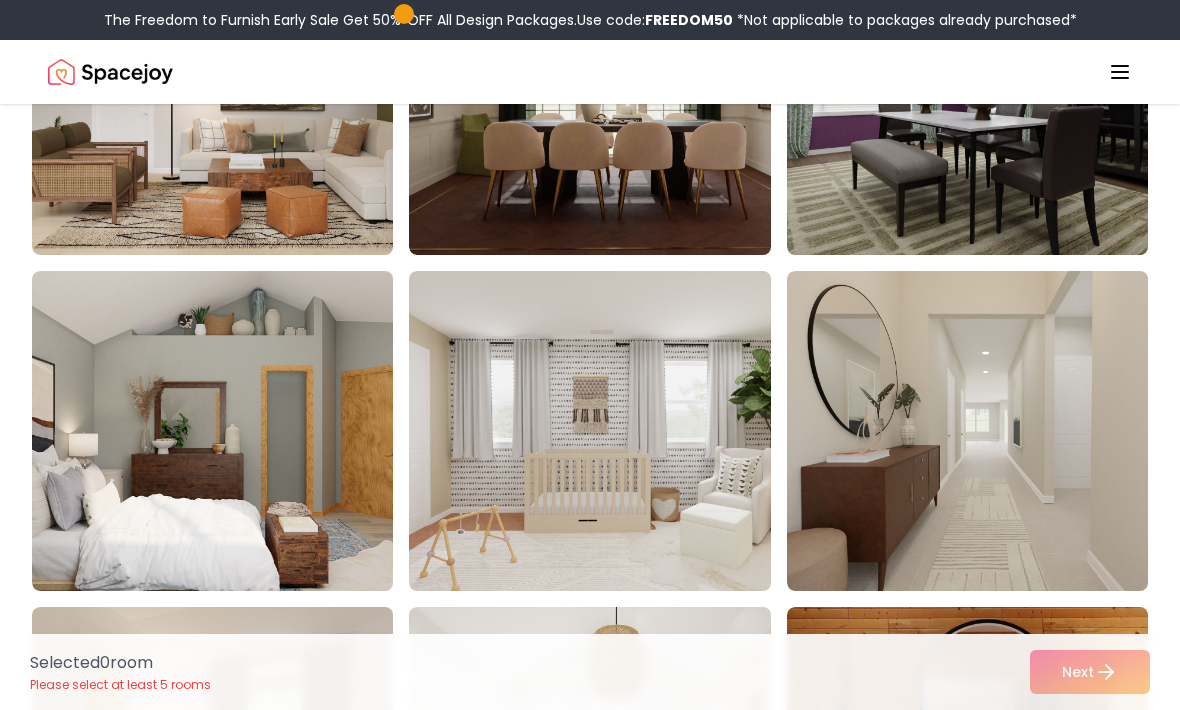 click at bounding box center [609, 431] 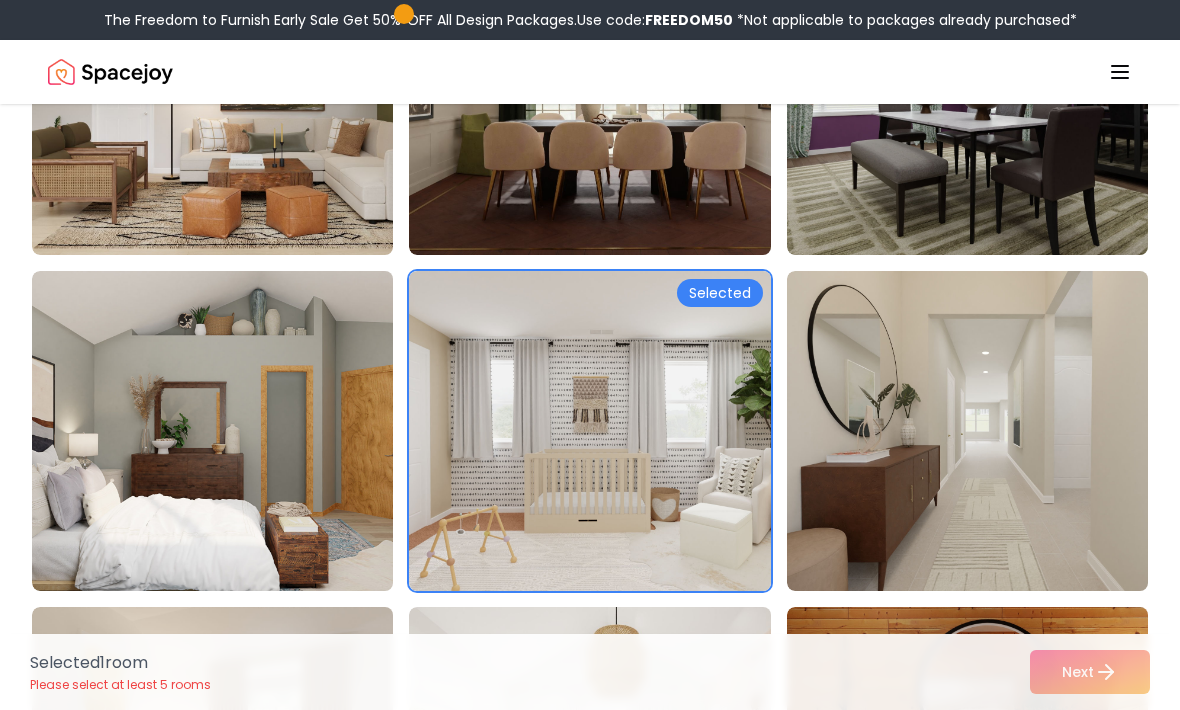 click at bounding box center [609, 431] 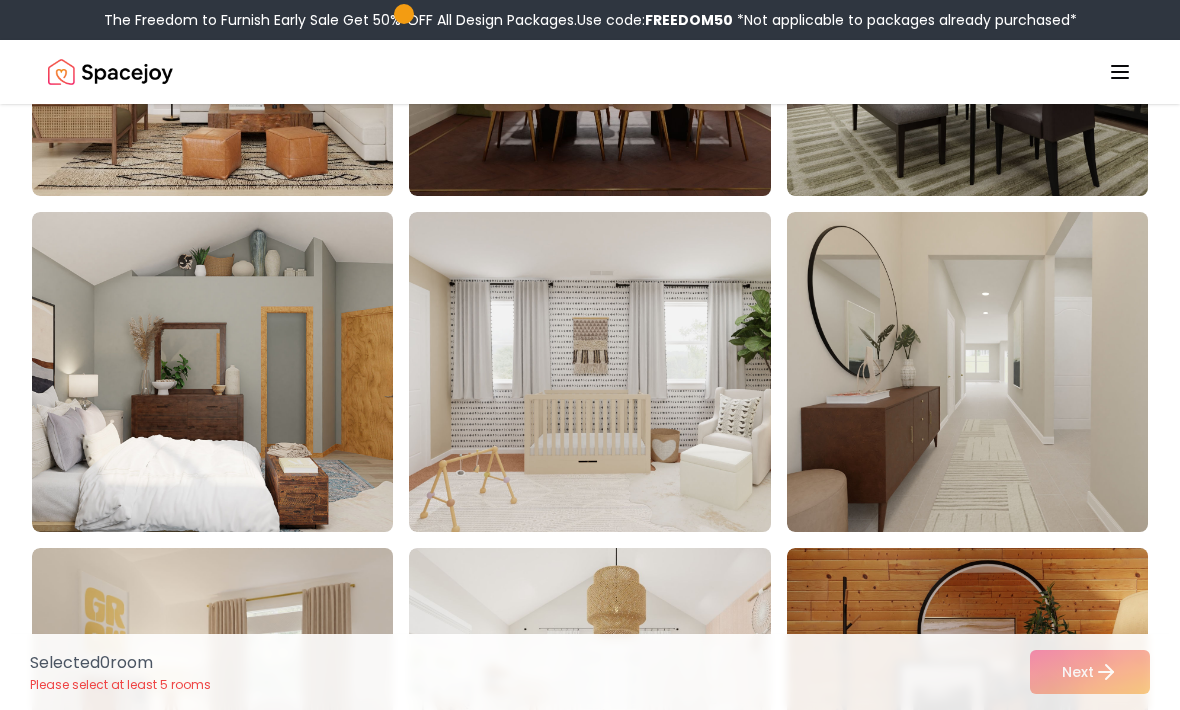 scroll, scrollTop: 1421, scrollLeft: 0, axis: vertical 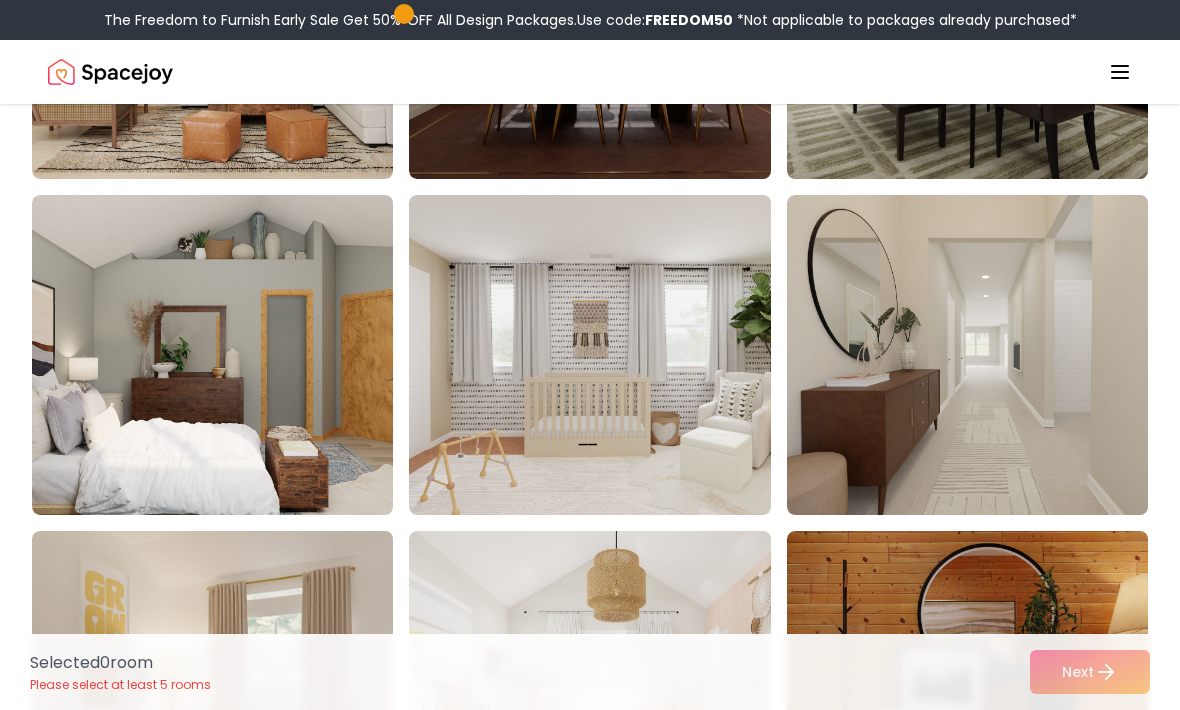 click at bounding box center [232, 355] 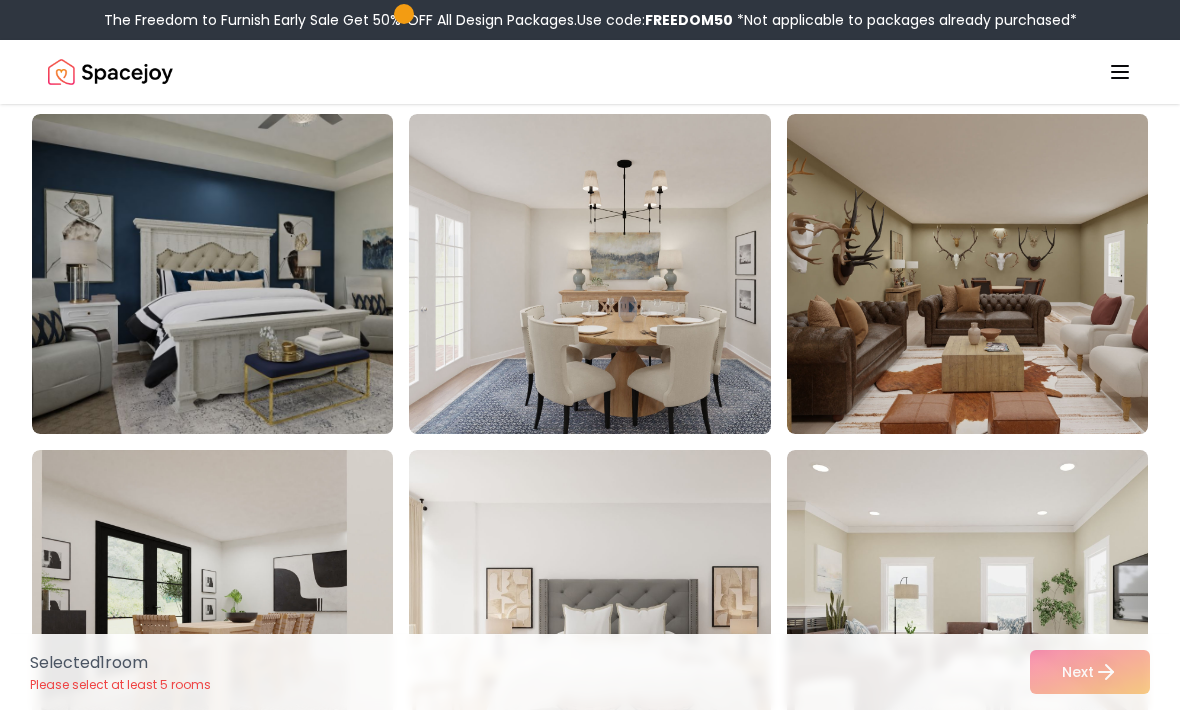 scroll, scrollTop: 0, scrollLeft: 0, axis: both 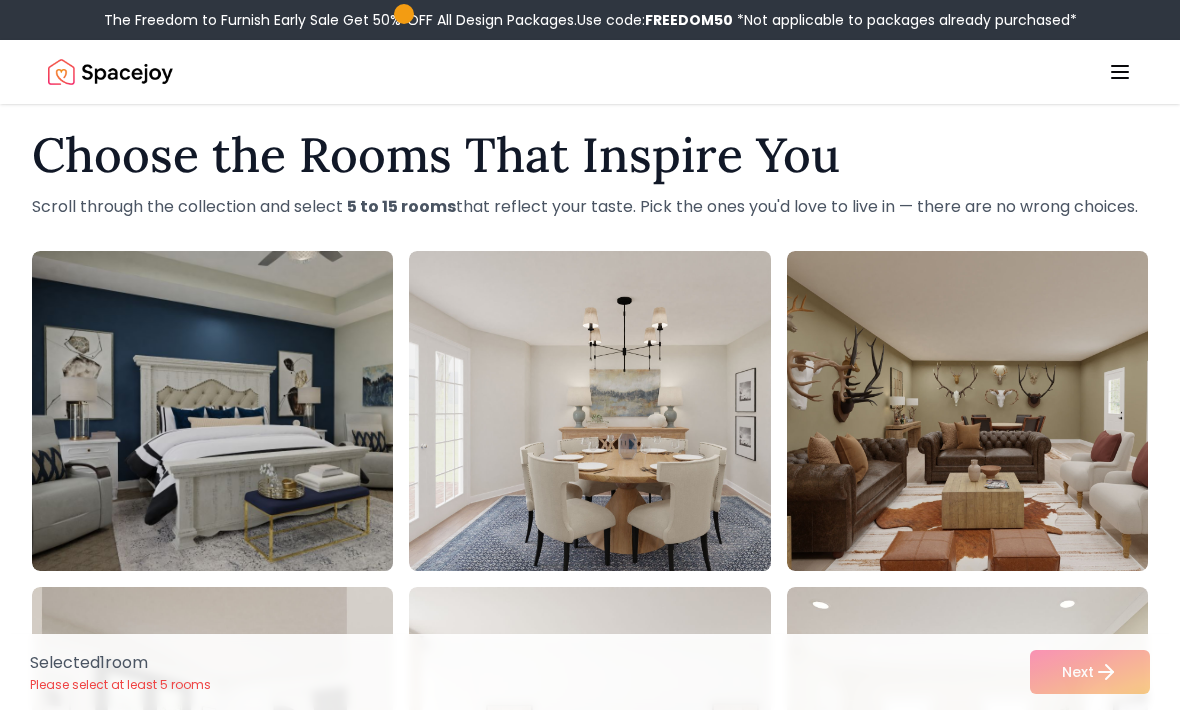click at bounding box center (609, 411) 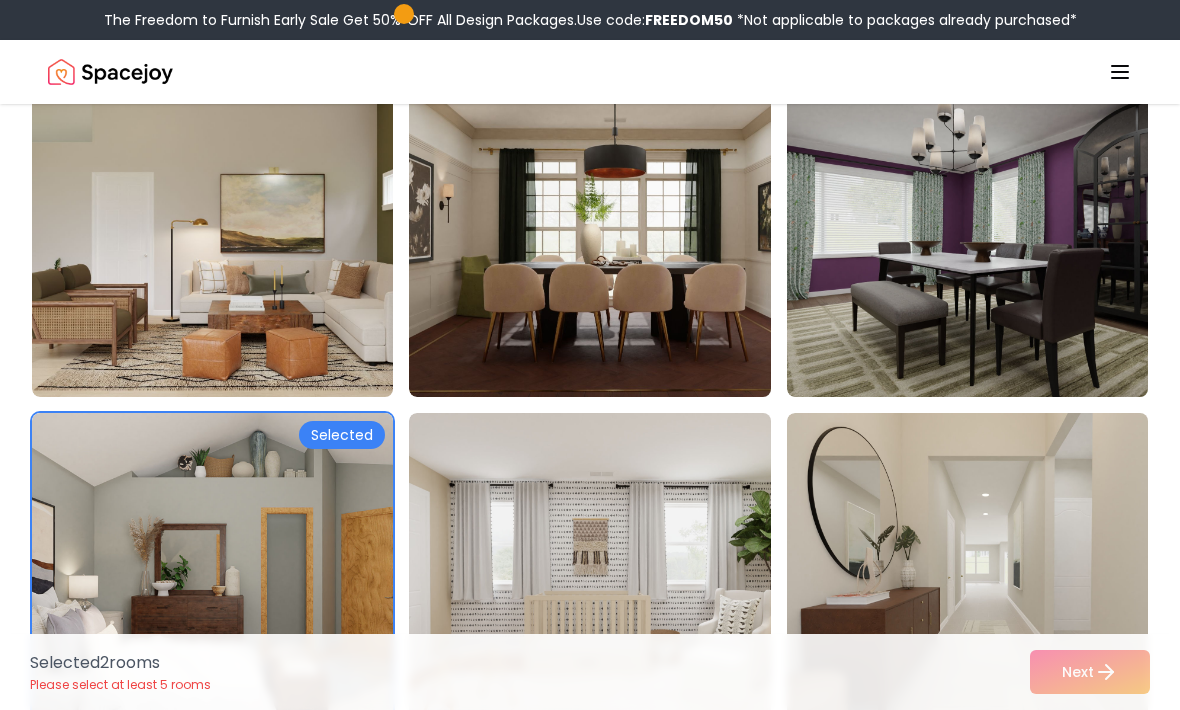 click at bounding box center (609, 573) 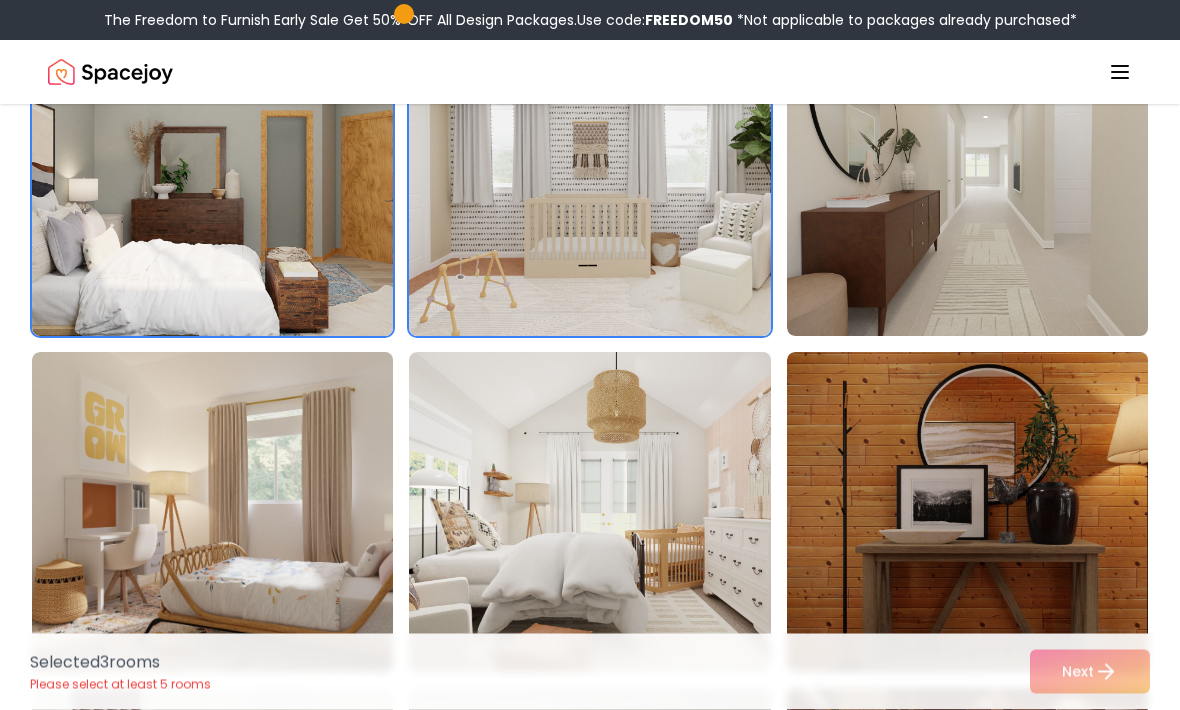 scroll, scrollTop: 1596, scrollLeft: 0, axis: vertical 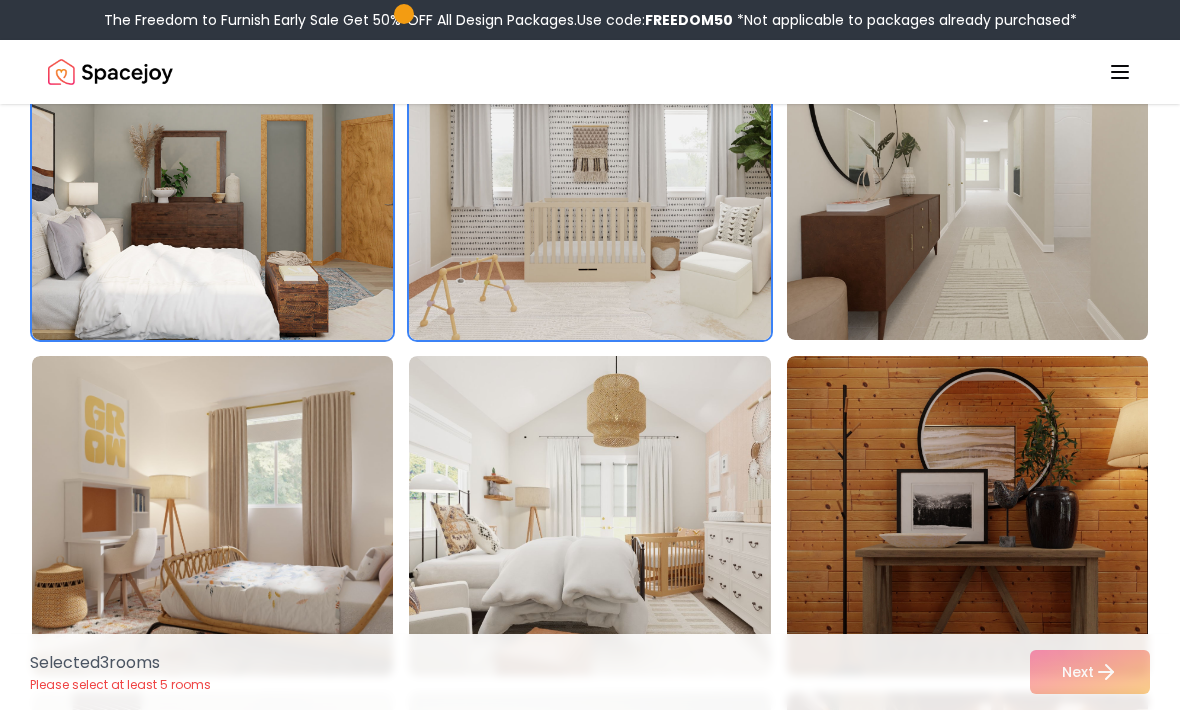 click at bounding box center (987, 180) 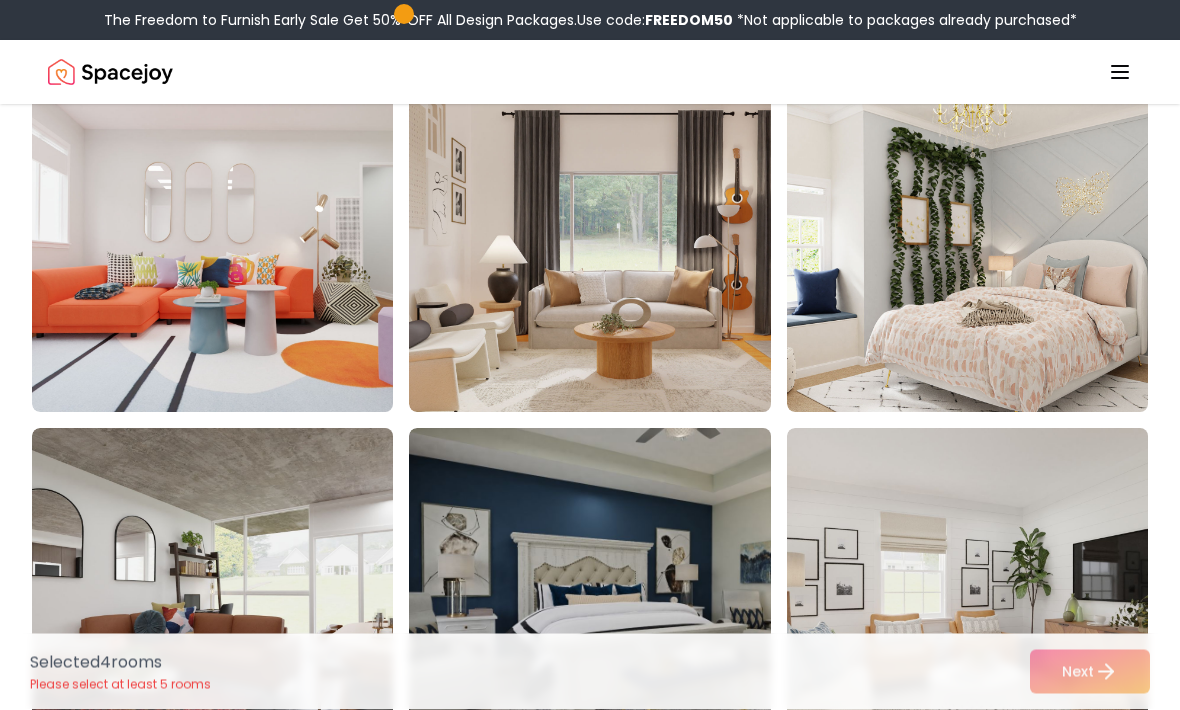 scroll, scrollTop: 3741, scrollLeft: 0, axis: vertical 